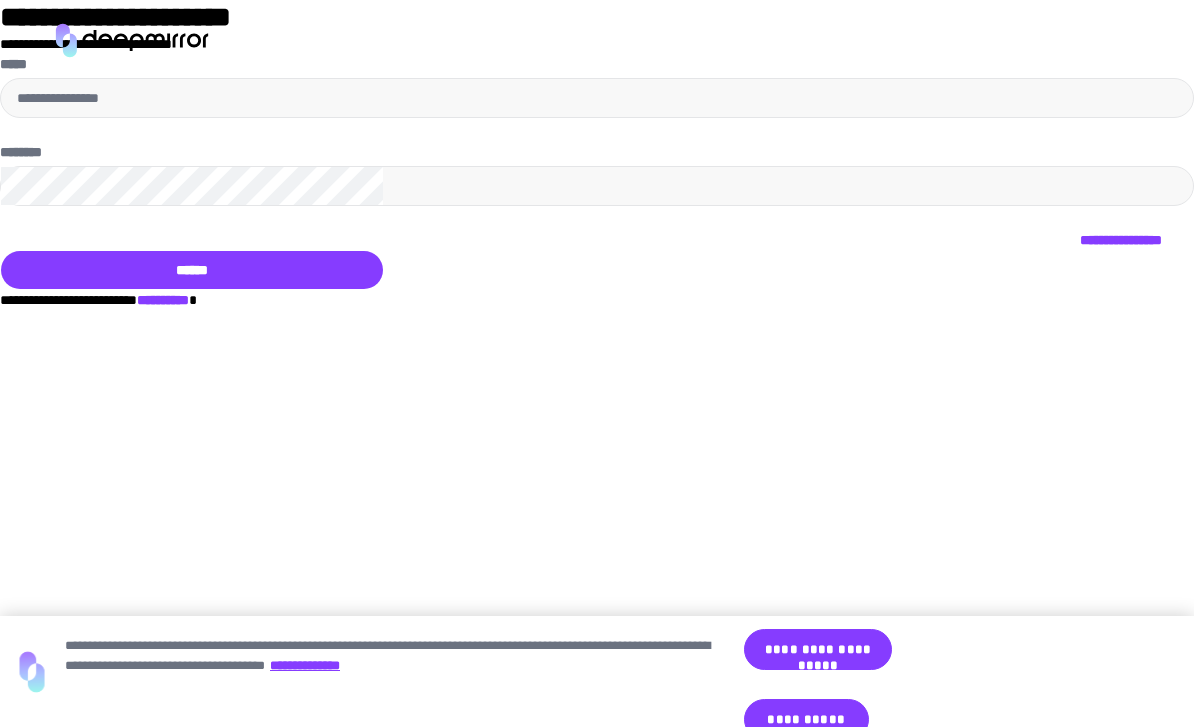 scroll, scrollTop: 0, scrollLeft: 0, axis: both 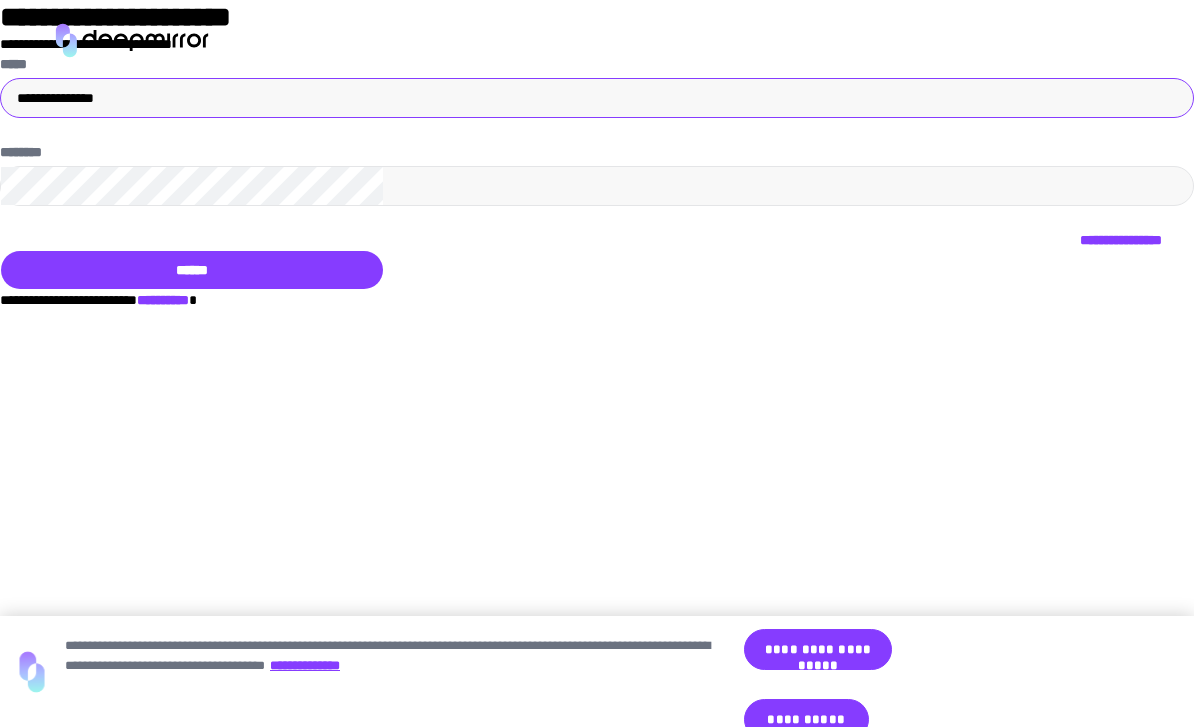 type on "•••••••••••••••" 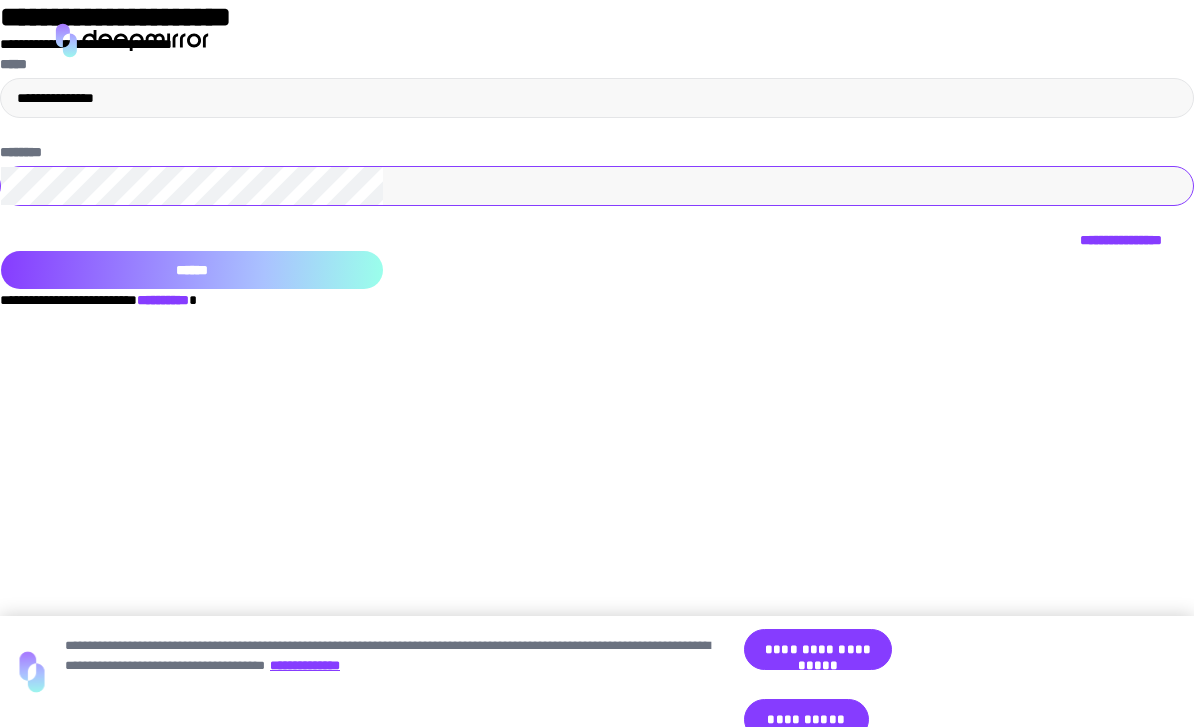 click on "••••••" at bounding box center [192, 270] 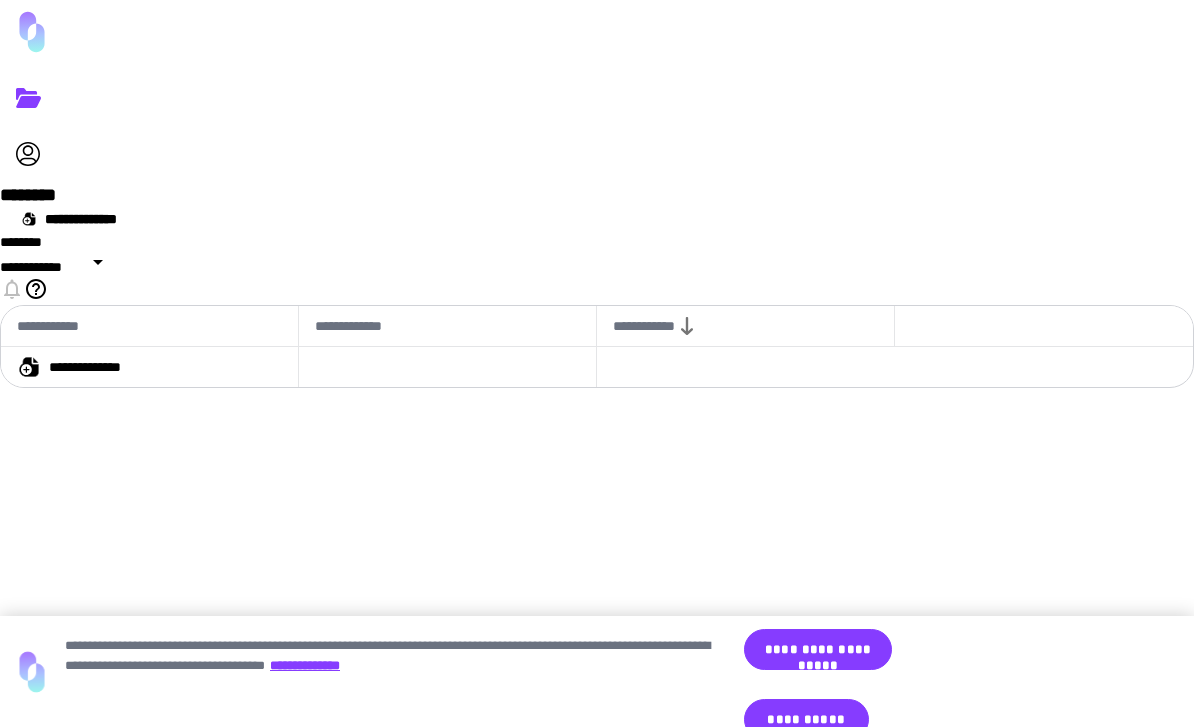click at bounding box center (28, 102) 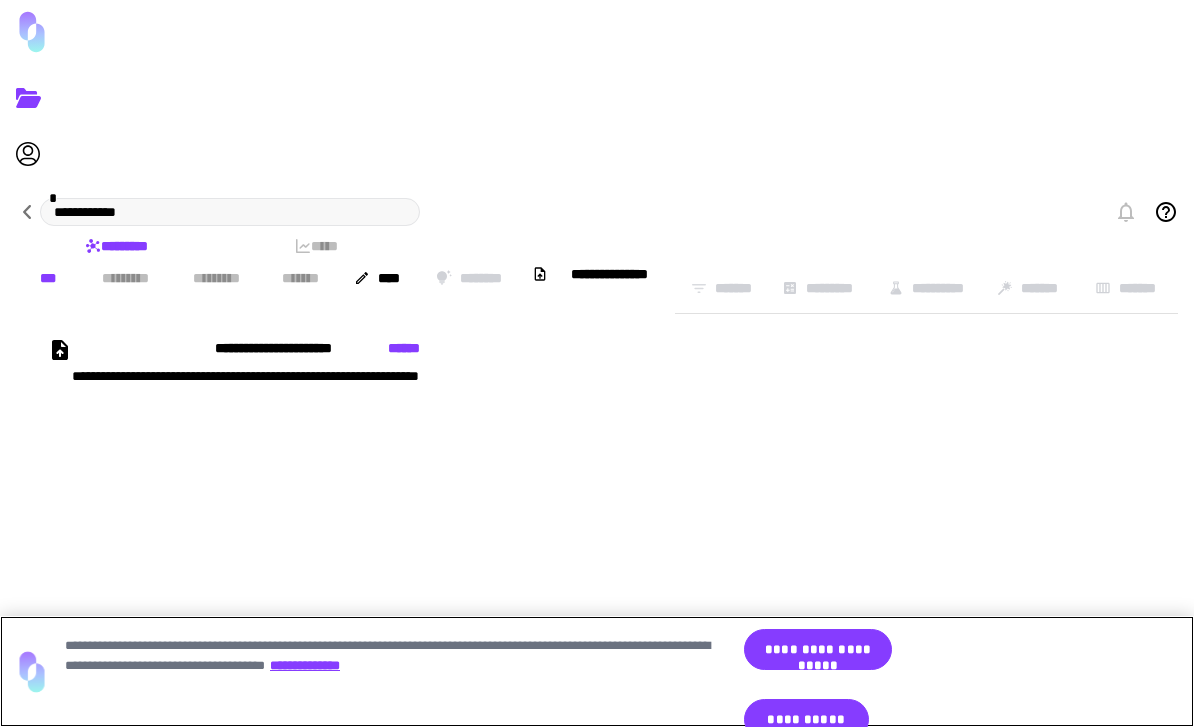 click on "••••••••••" at bounding box center (806, 719) 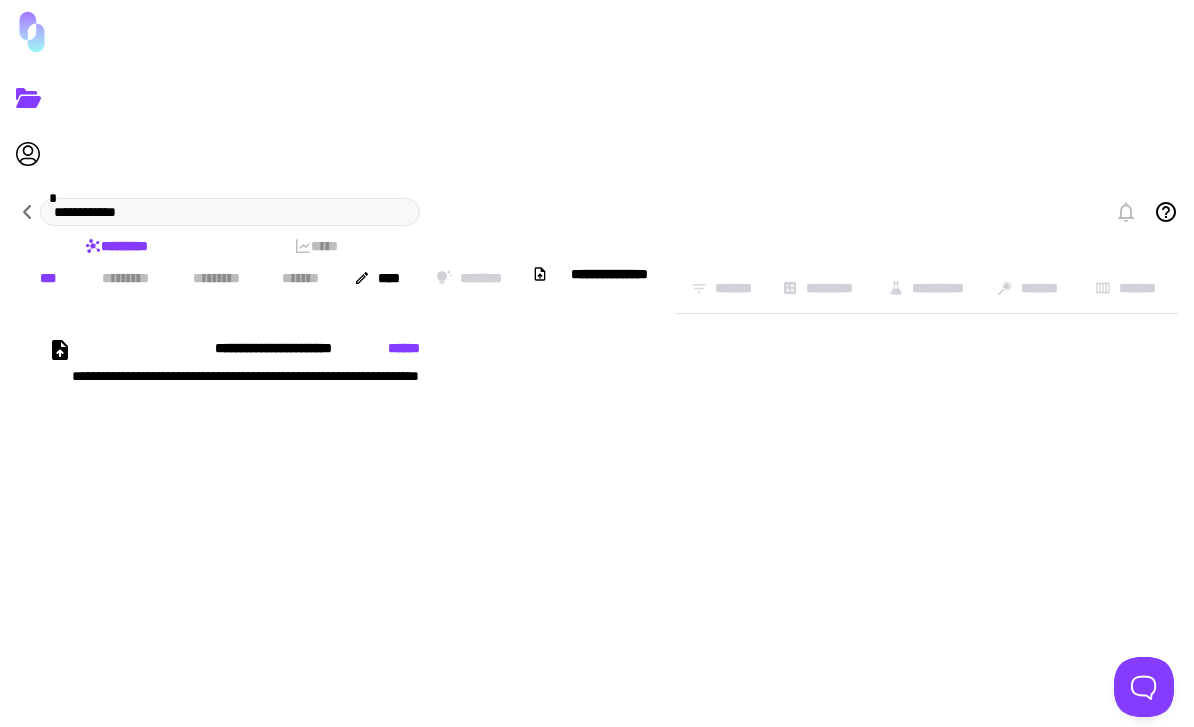 click at bounding box center (27, 212) 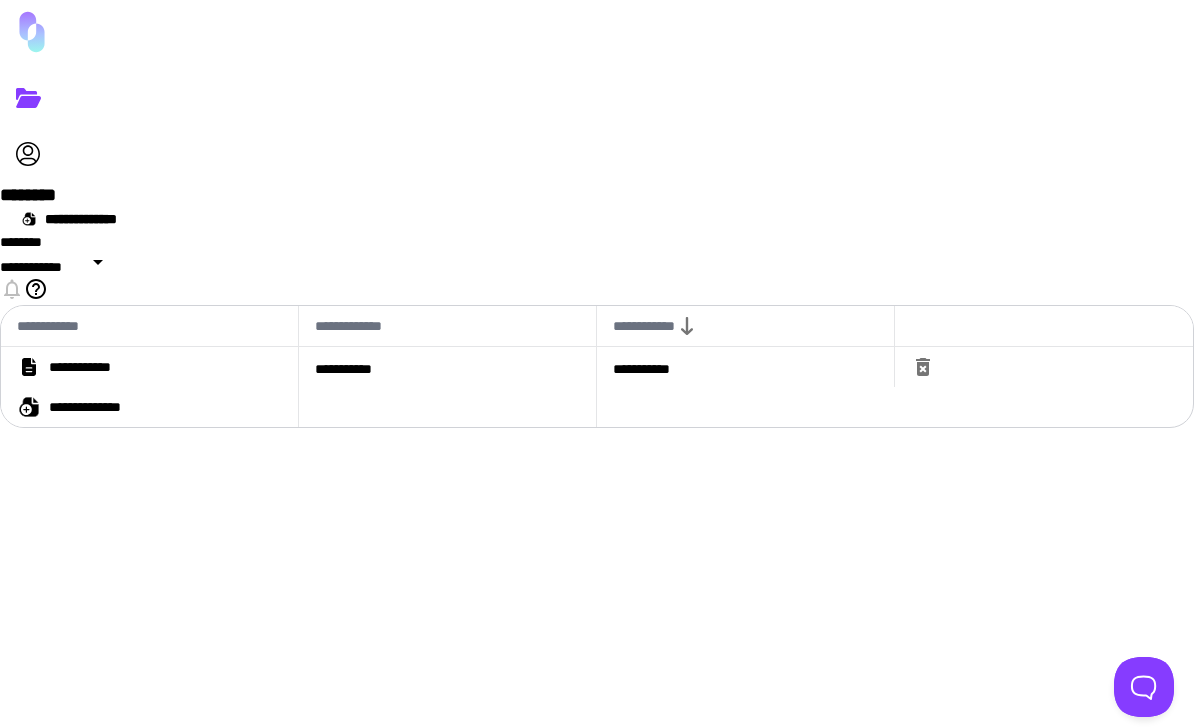 click on "••••••••••••" at bounding box center (98, 367) 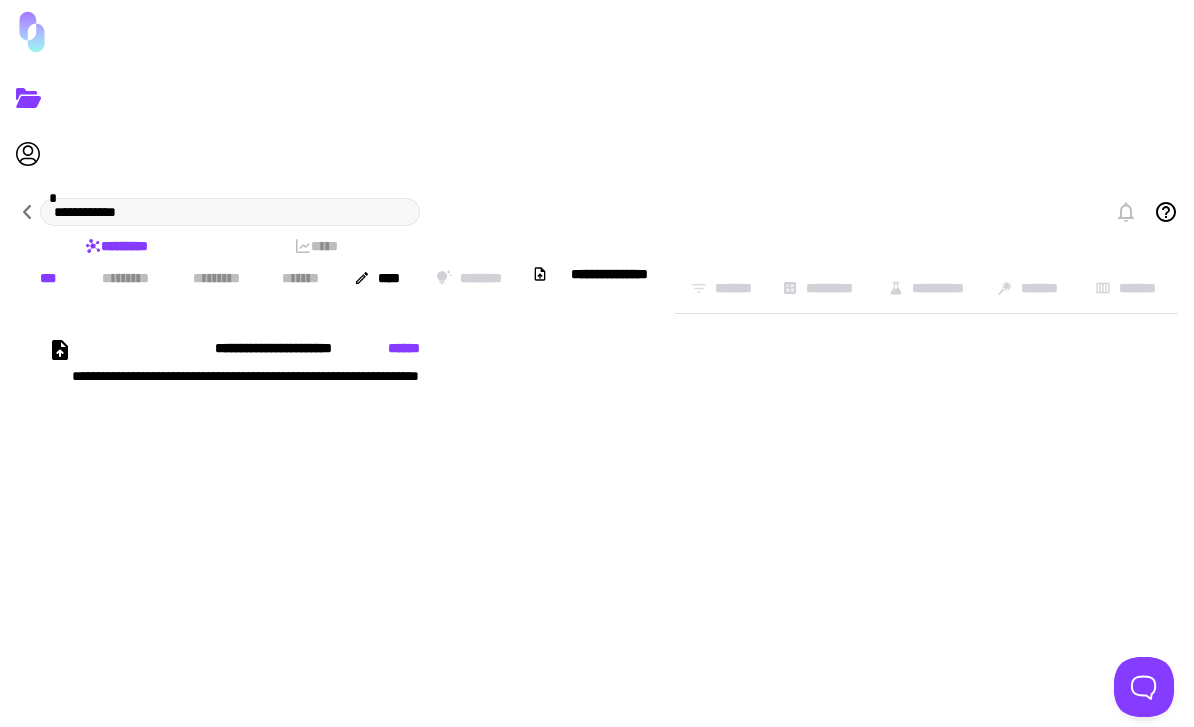 click on "••••••••••••••••" at bounding box center [410, 428] 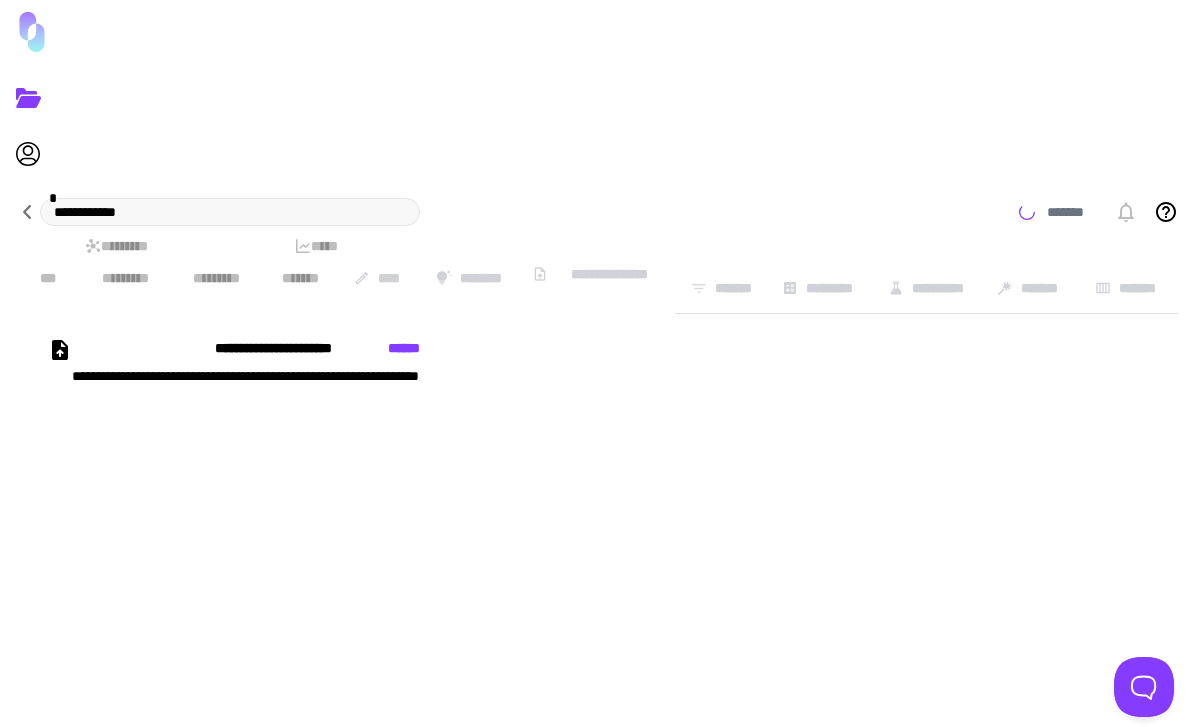 click on "••••••••••••••••" at bounding box center [410, 428] 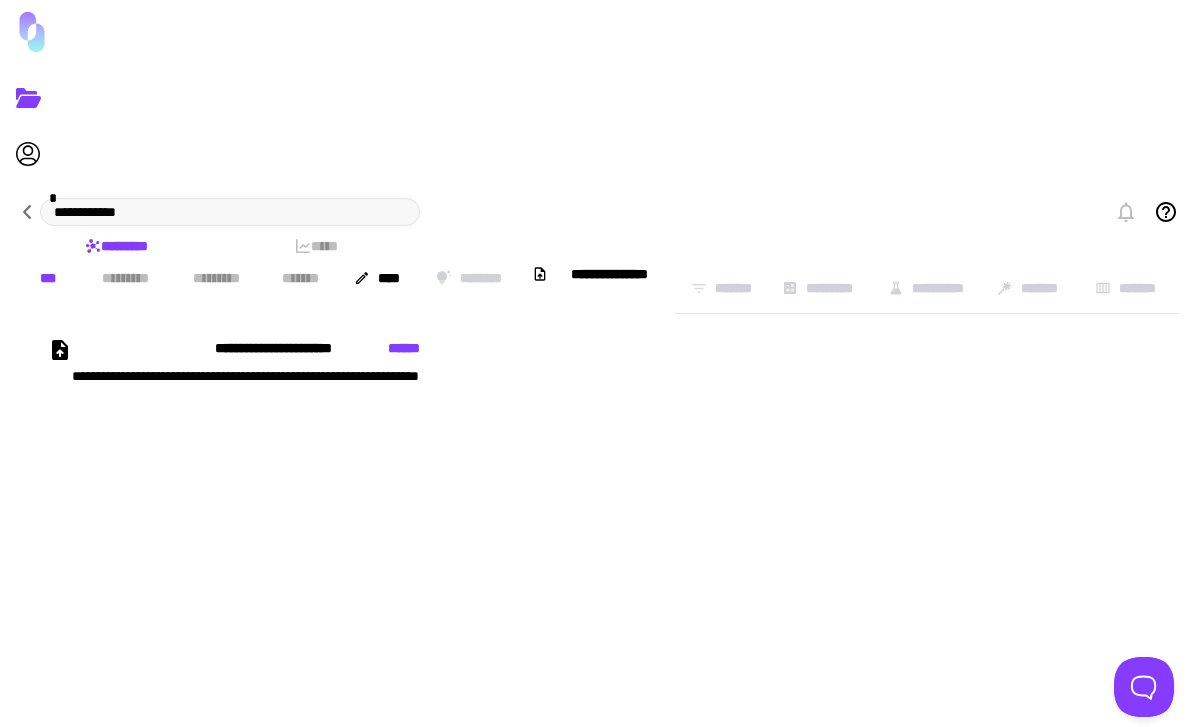 click on "••••••••••••••••" at bounding box center [410, 428] 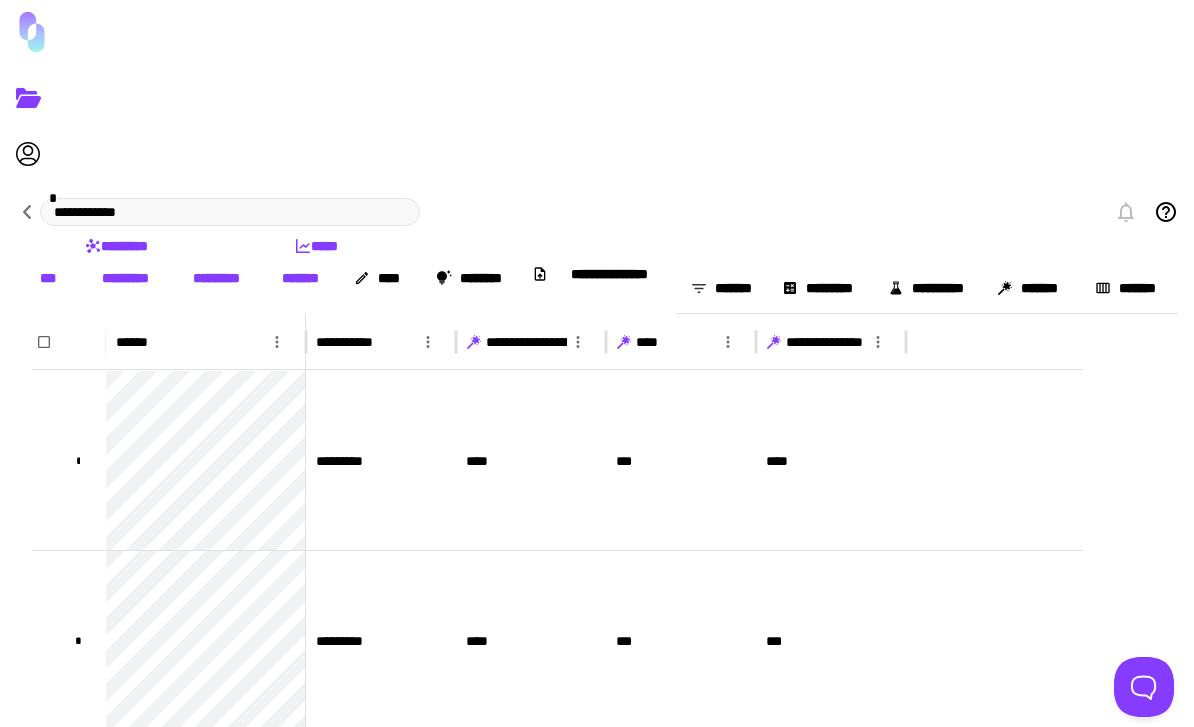 click on "•" at bounding box center [78, 460] 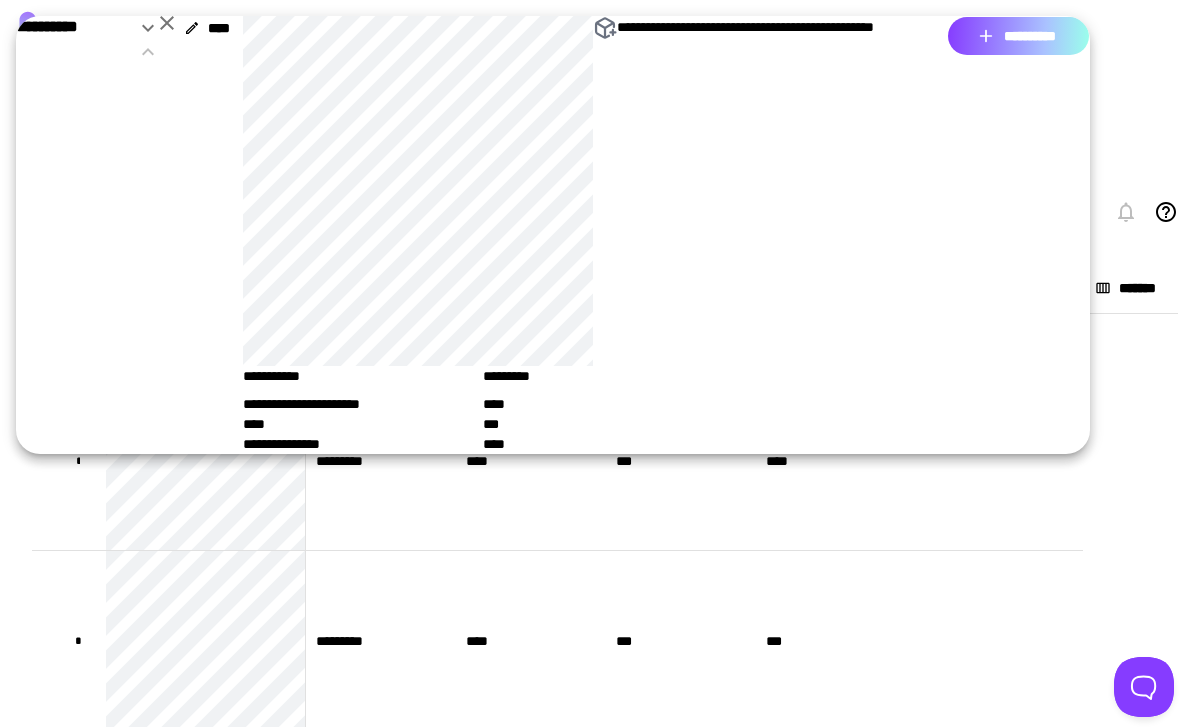 click on "••••••••••" at bounding box center (1018, 36) 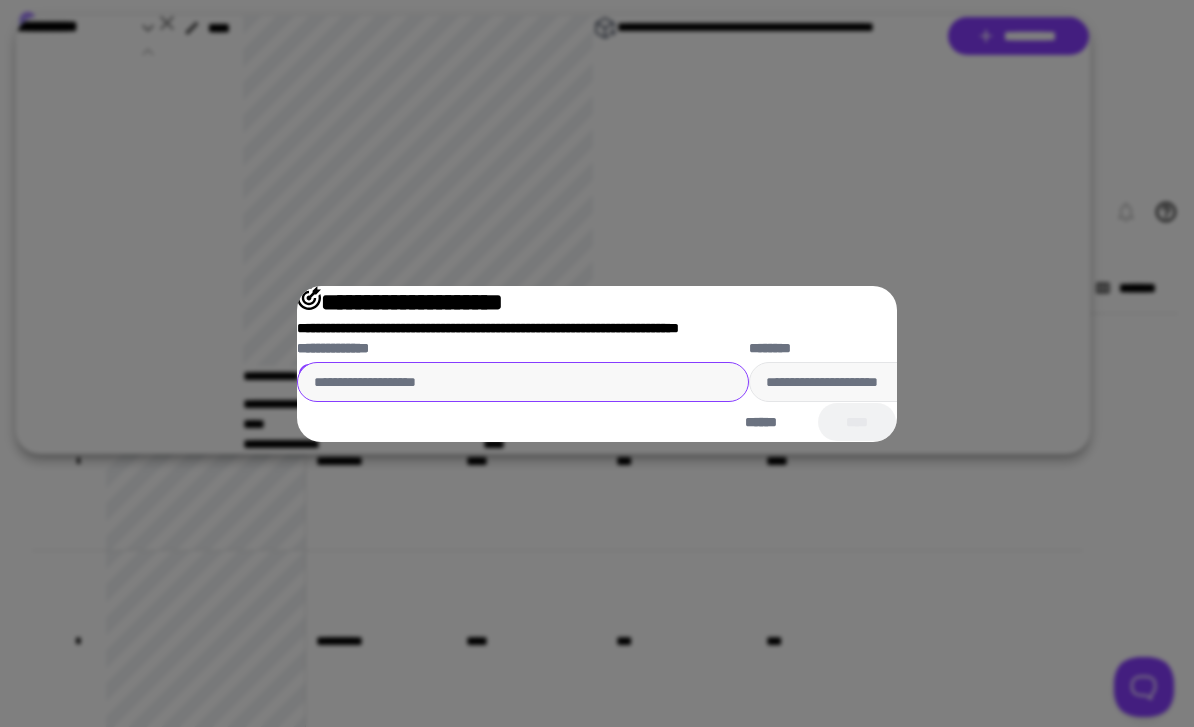 type on "•" 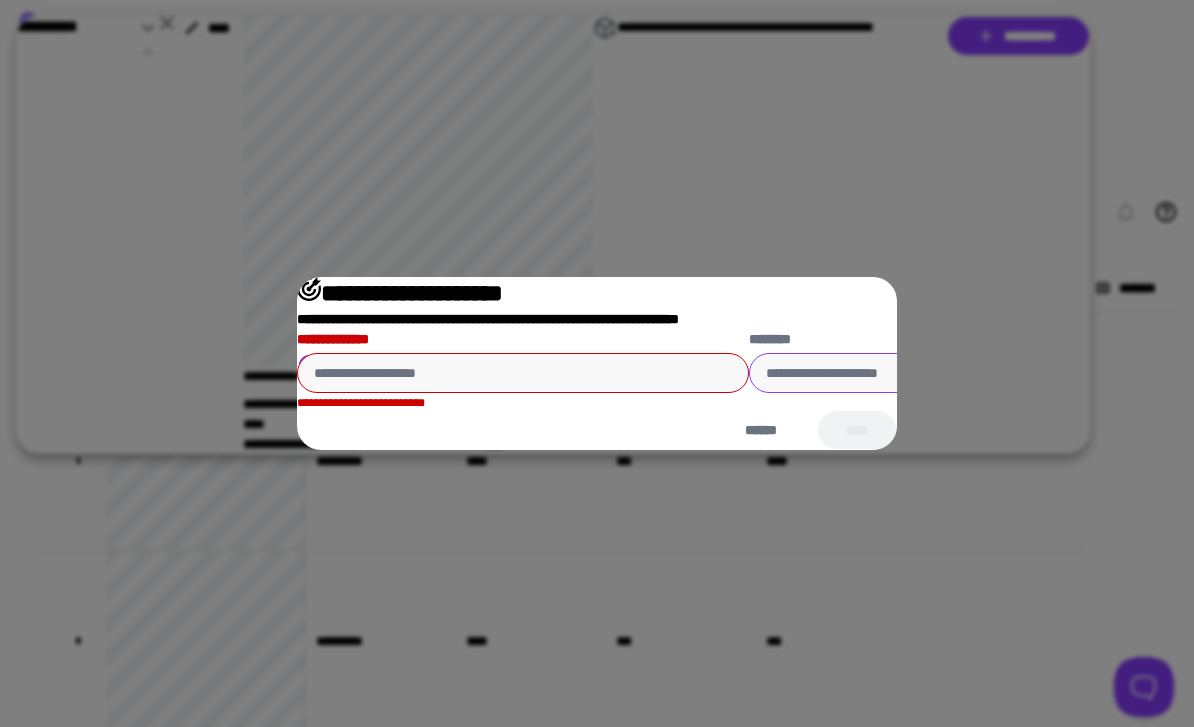 type on "•" 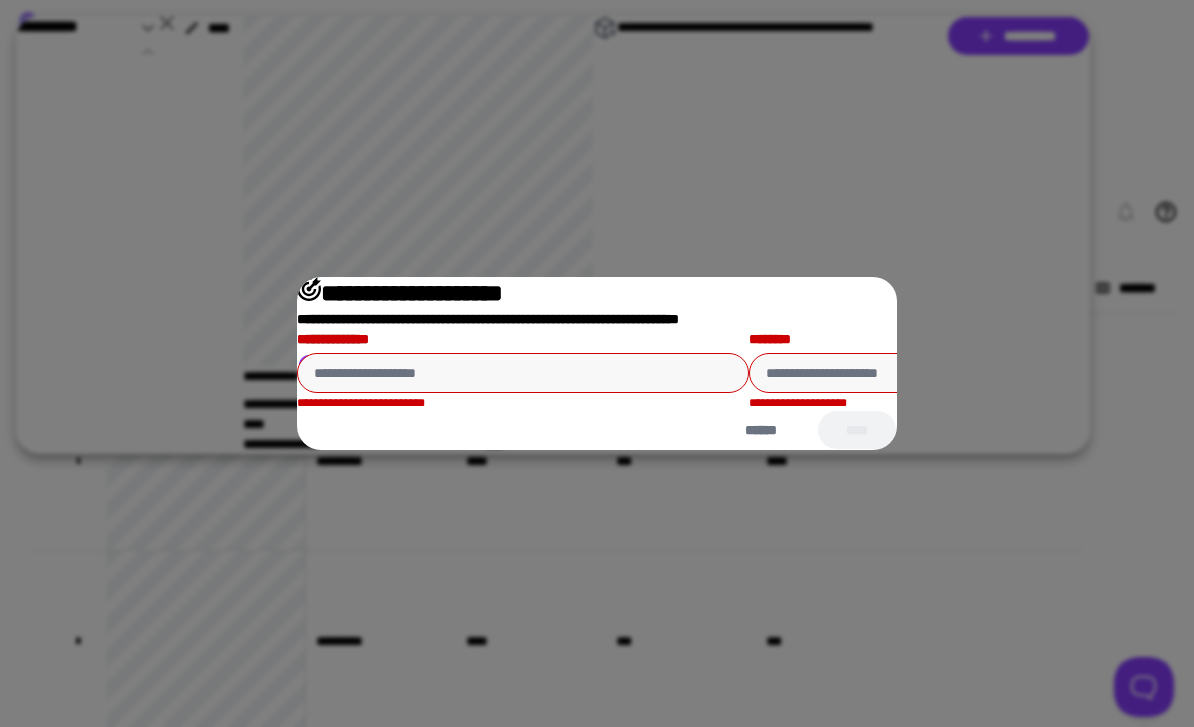 click on "•••••••••••••••••••• •••••••••••••••••••••••••••••••••••••••••••••••••••••••••••••••••••••••••••• •••••••••••••• ••••••• •••••••••••••• •••••••••••••••••••••••••• •••••••• •••••••••••••••••••• •••••• ••••" at bounding box center (597, 363) 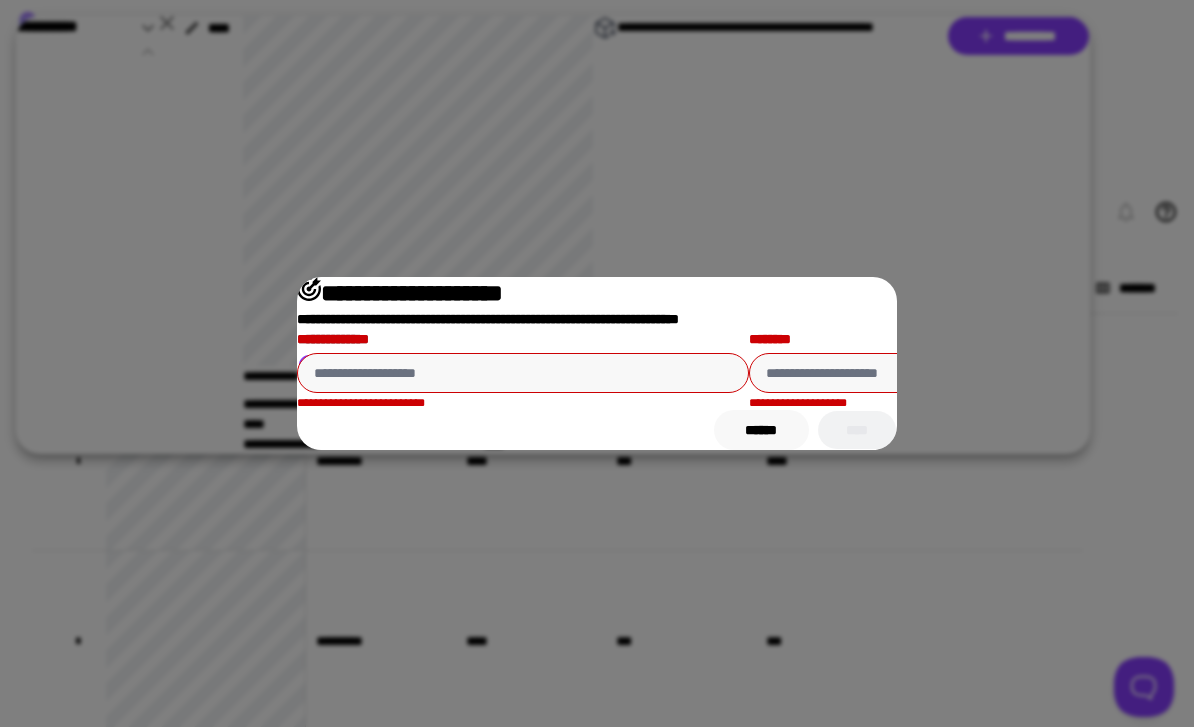 click on "••••••" at bounding box center [761, 430] 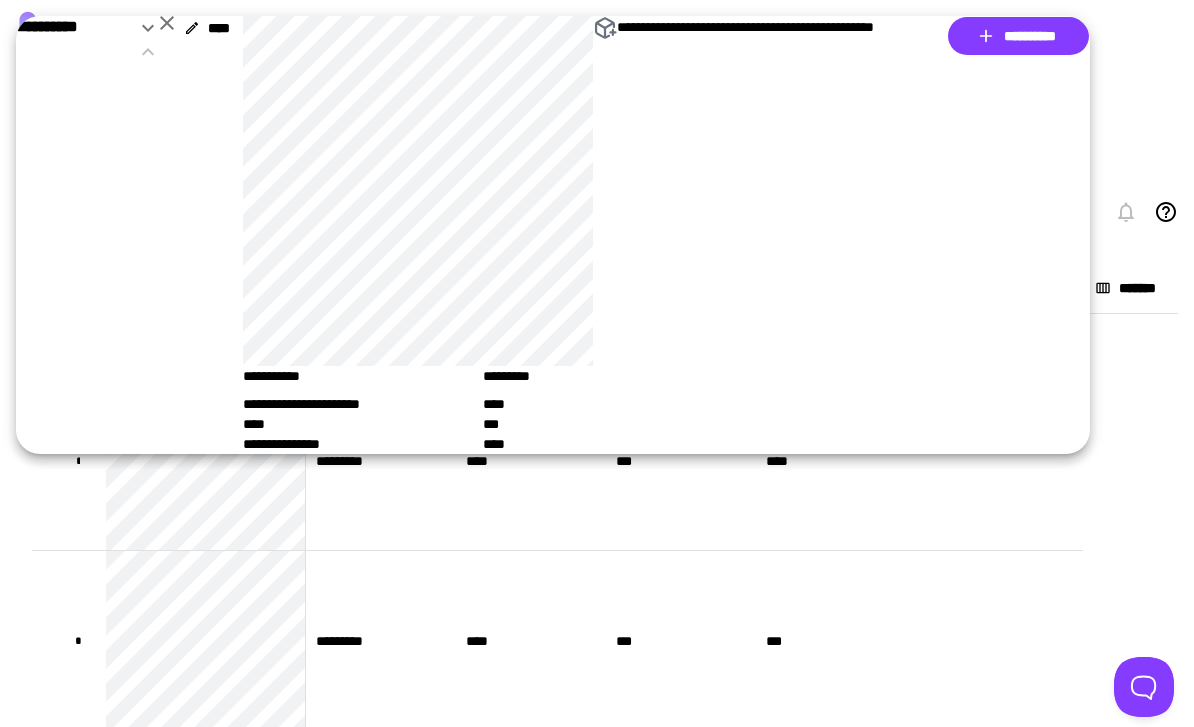 click at bounding box center (167, 23) 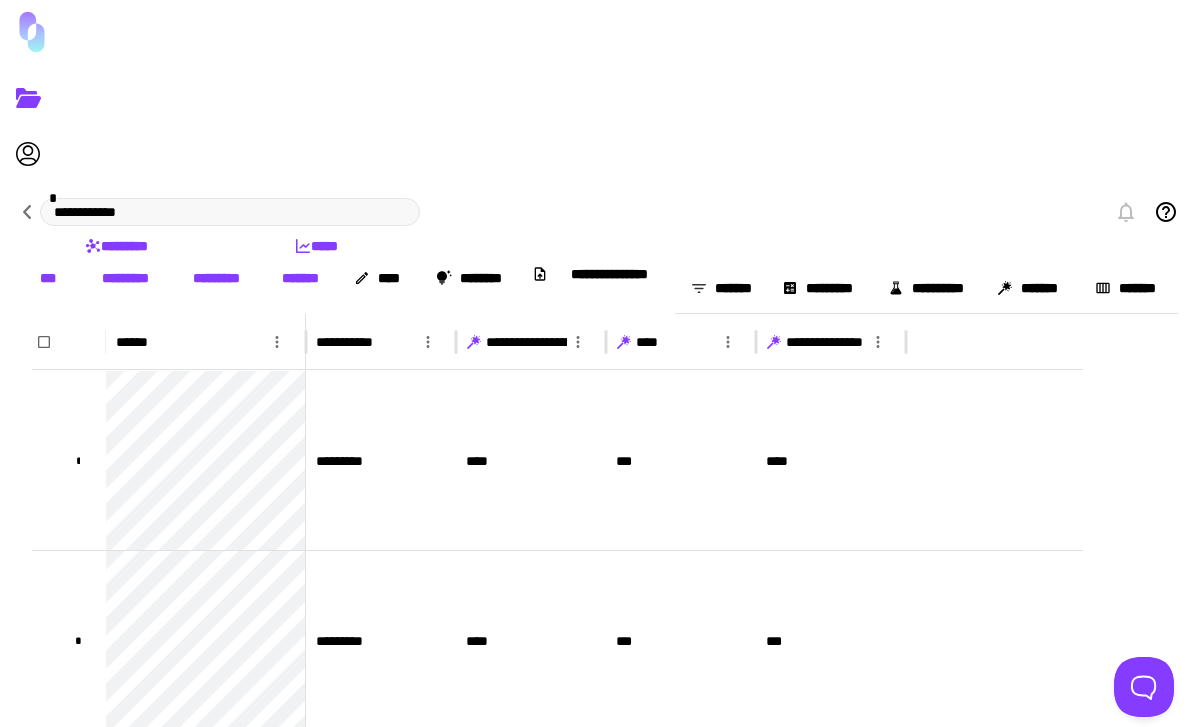 click on "•••••••••" at bounding box center (125, 278) 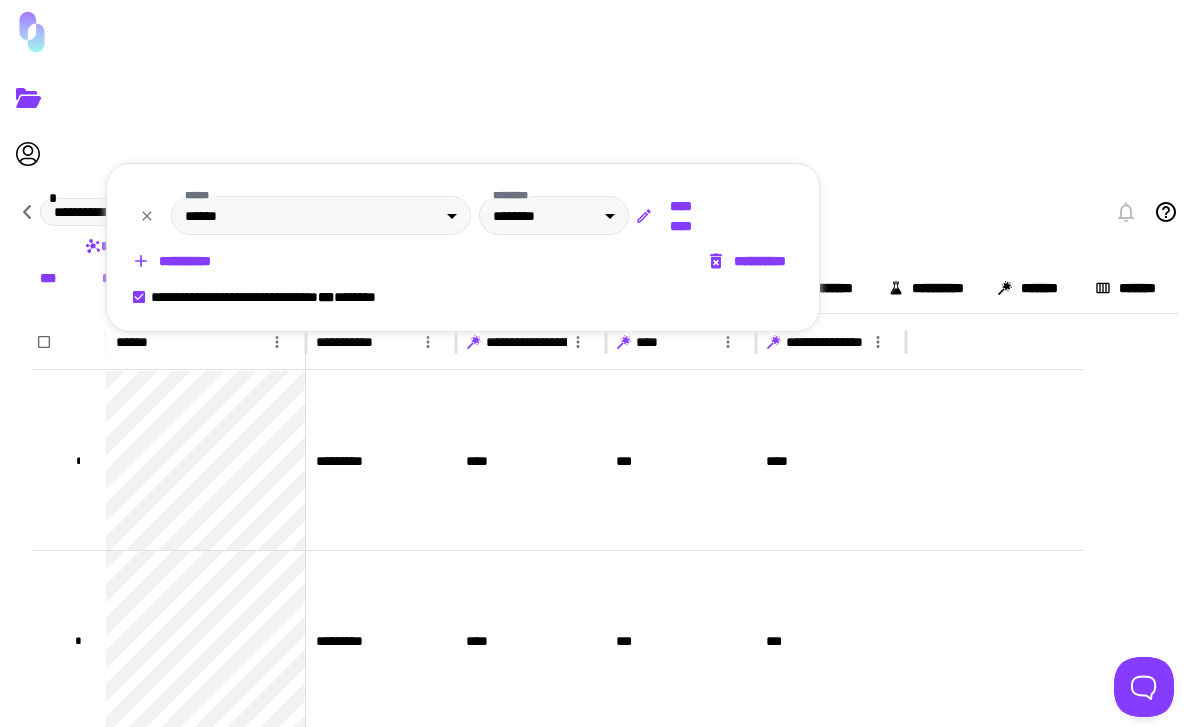 click at bounding box center (141, 261) 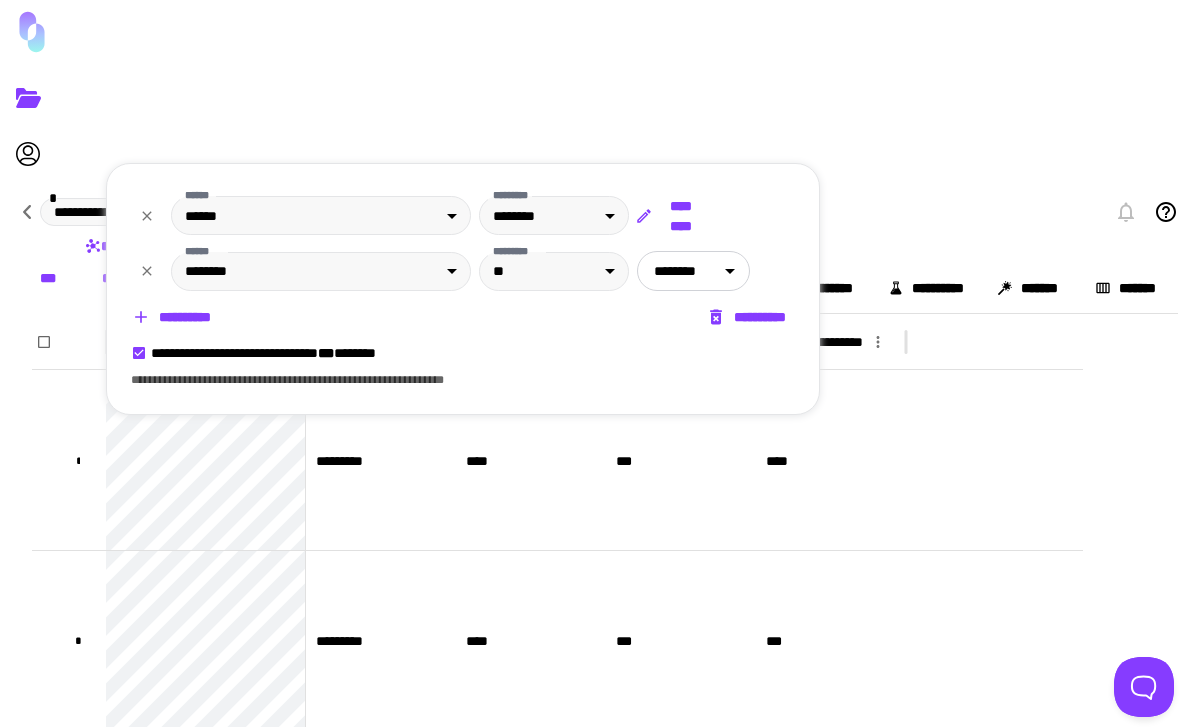 click on "•••••••••••• • ••••••••• ••••• ••• ••••••••• ••••••••• ••••••• •••• •••••••• ••••••••••••••• ••••••••••••• ••••••• •••••••••   •••••••••• •••••••   ••••••• ••••• •••••• ••••••••••••••• ••••••••••• ••••••••••••••••••••••• •••••••••••••• •••• •••••••••••••• ••••••••••••••• •••••••••••••• • ••••••••• •••• ••• •••• • ••••••••• •••• ••• ••• • ••••••••• •••• ••• •••• • ••••••••• •••• ••• ••• •••••••••• ••••••••••• ••••••••••• •••••••••••••••
••••••••••••••••••••••••••••••••••••••••••••••••••••••••••••••••••••••••••••••••••••••••••••••••••••••••••••••••••••••••••••••••••••••••••••••••••••••••••••••••••••••••• ••••••••••••••   ••••••••••••••••••••   •••••••••• ••••••••••••••••••••••••• •••••••••••••••• ••••••••• •••••••••••••••••••••••••• •••••••••••••••••••     •••••••••••••••••••   •••••••••••••••••••••••••• ••••••••••••• ••••••••••• •••••••••••   ••••••••••• ••••••••••• •••••   ••••••••••••••   ••••• •••••   •••••• •••••••   ••••••••••••   ••••••••••••••   •••••   ••••••••••••••   •••••     •••••" at bounding box center (597, 363) 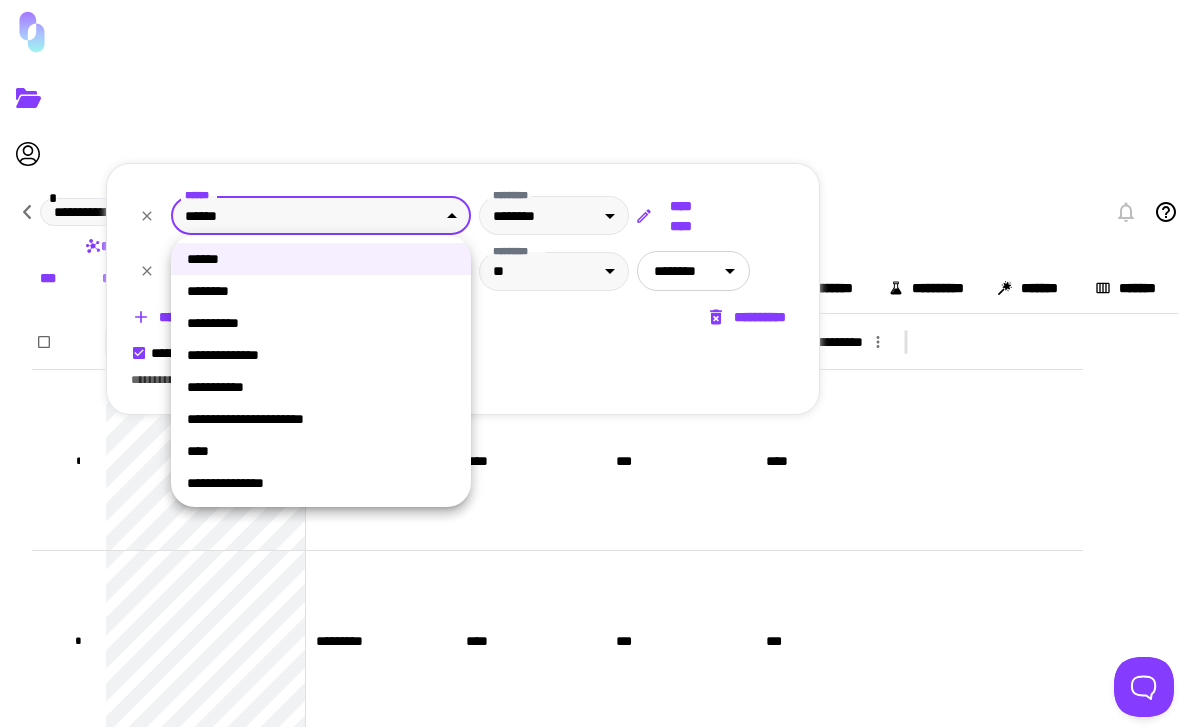 click on "••••••••••••••" at bounding box center [321, 355] 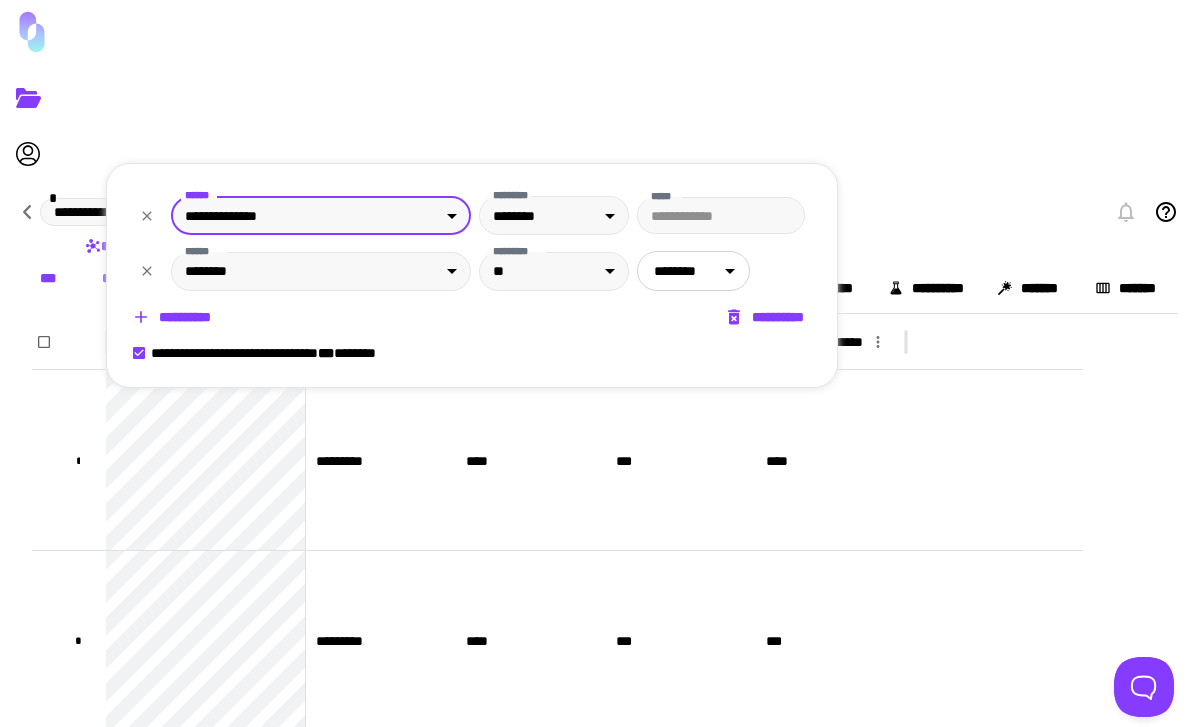 click at bounding box center (141, 317) 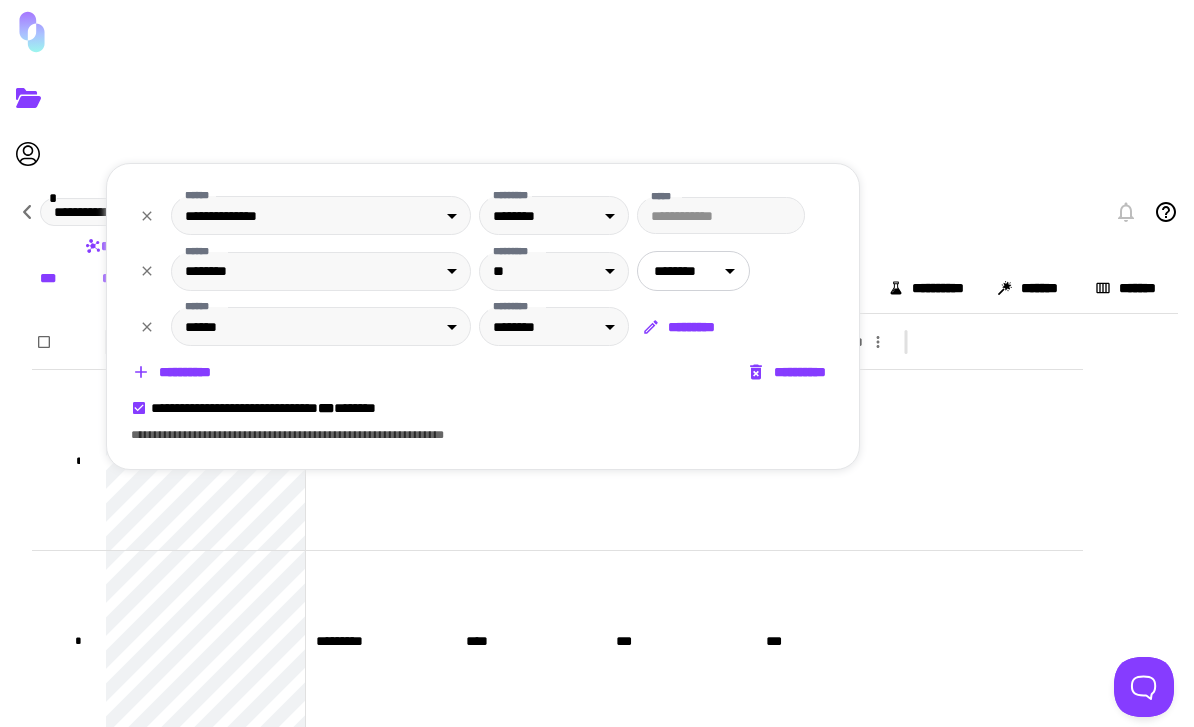 click on "•••••••••••• • ••••••••• ••••• ••• ••••••••• ••••••••• ••••••• •••• •••••••• ••••••••••••••• ••••••••••••• ••••••• •••••••••   •••••••••• •••••••   ••••••• ••••• •••••• ••••••••••••••• ••••••••••• ••••••••••••••••••••••• •••••••••••••• •••• •••••••••••••• ••••••••••••••• •••••••••••••• • ••••••••• •••• ••• •••• • ••••••••• •••• ••• ••• • ••••••••• •••• ••• •••• • ••••••••• •••• ••• ••• •••••••••• ••••••••••• ••••••••••• •••••••••••••••
••••••••••••••••••••••••••••••••••••••••••••••••••••••••••••••••••••••••••••••••••••••••••••••••••••••••••••••••••••••••••••••••••••••••••••••••••••••••••••••••••••••••• ••••••••••••••   ••••••••••••••••••••   •••••••••• ••••••••••••••••••••••••• •••••••••••••••• ••••••••• •••••••••••••••••••••••••• •••••••••••••••••••     •••••••••••••••••••   •••••••••••••••••••••••••• ••••••••••••• ••••••••••• •••••••••••   ••••••••••• ••••••••••• •••••   ••••••••••••••   ••••• •••••   •••••• •••••••   ••••••••••••   ••••••••••••••   •••••   ••••••••••••••   •••••     •••••" at bounding box center (597, 363) 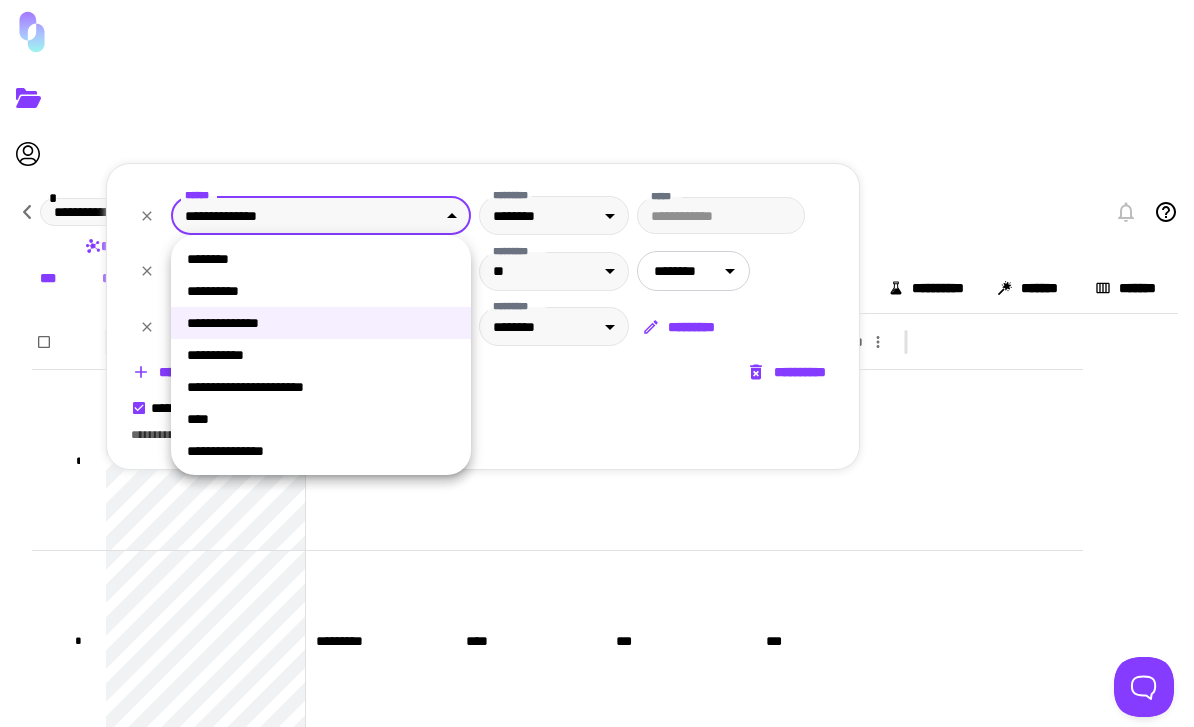 click on "••••••••" at bounding box center (321, 259) 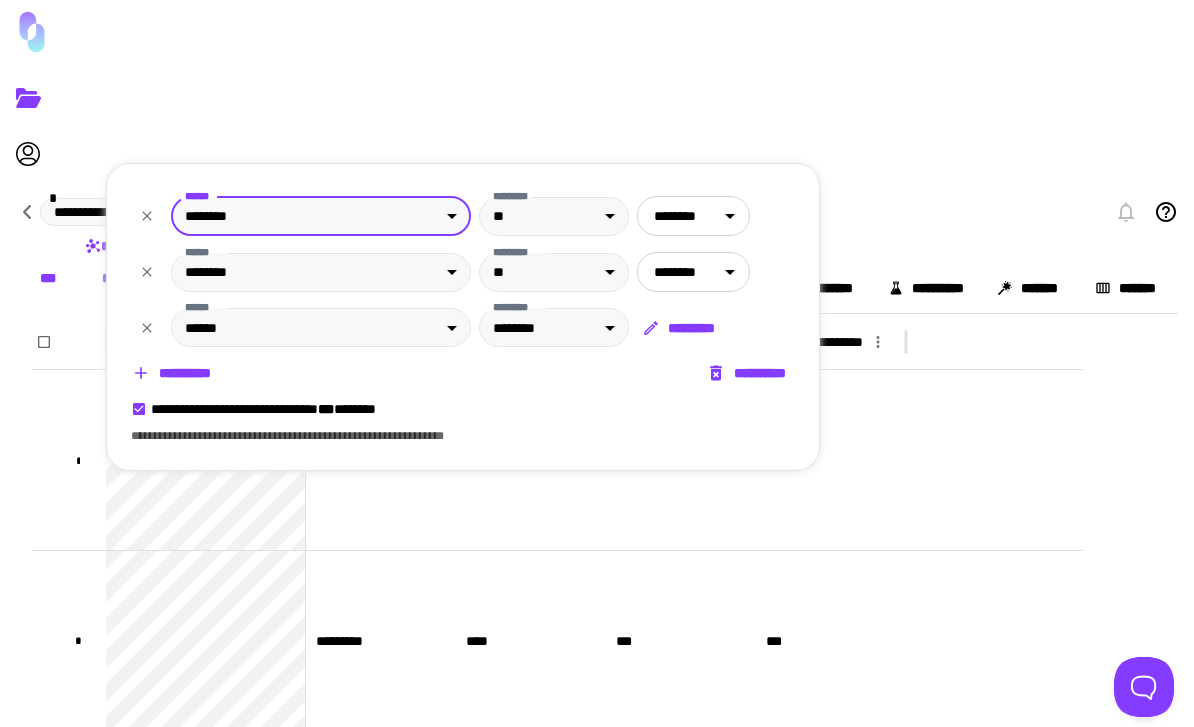 click on "•••••••••••• • ••••••••• ••••• ••• ••••••••• ••••••••• ••••••• •••• •••••••• ••••••••••••••• ••••••••••••• ••••••• •••••••••   •••••••••• •••••••   ••••••• ••••• •••••• ••••••••••••••• ••••••••••• ••••••••••••••••••••••• •••••••••••••• •••• •••••••••••••• ••••••••••••••• •••••••••••••• • ••••••••• •••• ••• •••• • ••••••••• •••• ••• ••• • ••••••••• •••• ••• •••• • ••••••••• •••• ••• ••• •••••••••• ••••••••••• ••••••••••• •••••••••••••••
••••••••••••••••••••••••••••••••••••••••••••••••••••••••••••••••••••••••••••••••••••••••••••••••••••••••••••••••••••••••••••••••••••••••••••••••••••••••••••••••••••••••• ••••••••••••••   ••••••••••••••••••••   •••••••••• ••••••••••••••••••••••••• •••••••••••••••• ••••••••• •••••••••••••••••••••••••• •••••••••••••••••••     •••••••••••••••••••   •••••••••••••••••••••••••• ••••••••••••• ••••••••••• •••••••••••   ••••••••••• ••••••••••• •••••   ••••••••••••••   ••••• •••••   •••••• •••••••   ••••••••••••   ••••••••••••••   •••••   ••••••••••••••   •••••     •••••" at bounding box center (597, 363) 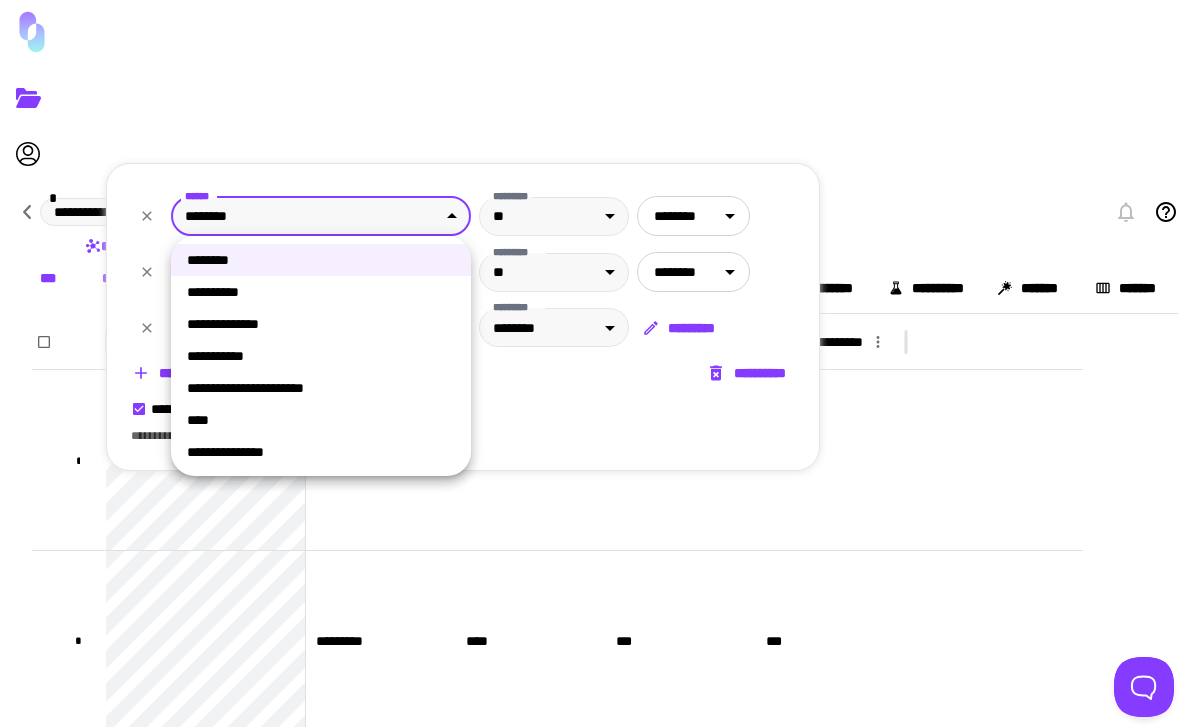 click at bounding box center (597, 363) 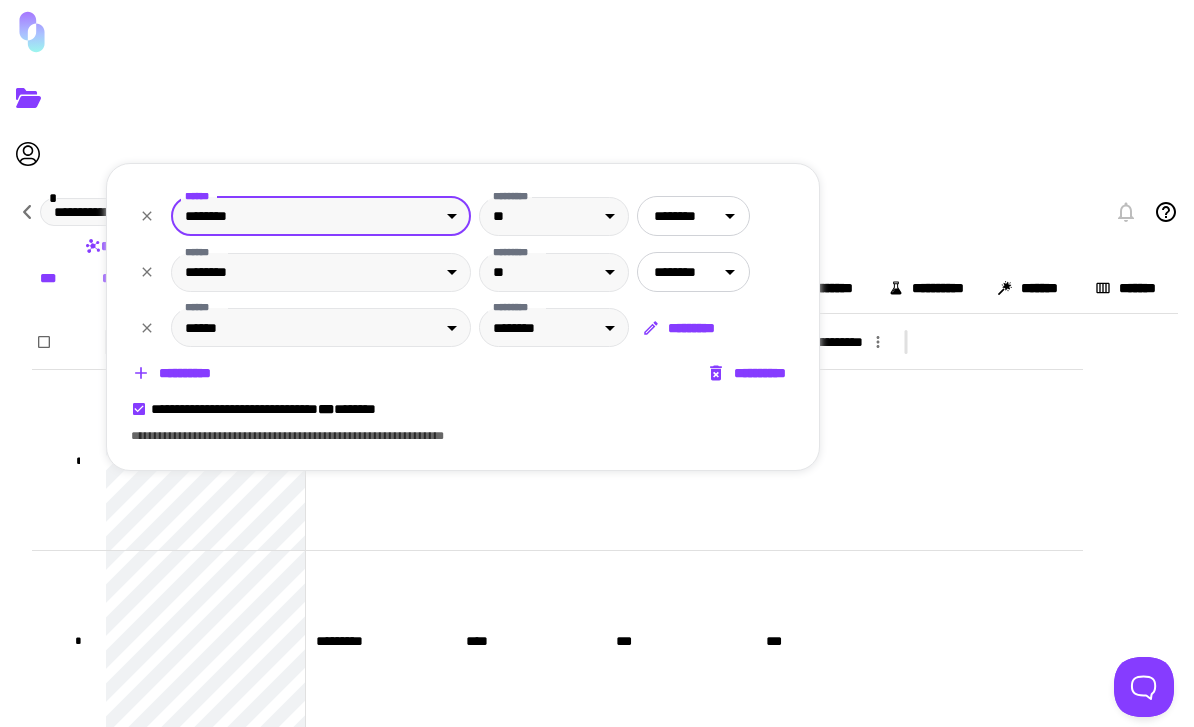 click on "•••••••••••• • ••••••••• ••••• ••• ••••••••• ••••••••• ••••••• •••• •••••••• ••••••••••••••• ••••••••••••• ••••••• •••••••••   •••••••••• •••••••   ••••••• ••••• •••••• ••••••••••••••• ••••••••••• ••••••••••••••••••••••• •••••••••••••• •••• •••••••••••••• ••••••••••••••• •••••••••••••• • ••••••••• •••• ••• •••• • ••••••••• •••• ••• ••• • ••••••••• •••• ••• •••• • ••••••••• •••• ••• ••• •••••••••• ••••••••••• ••••••••••• •••••••••••••••
••••••••••••••••••••••••••••••••••••••••••••••••••••••••••••••••••••••••••••••••••••••••••••••••••••••••••••••••••••••••••••••••••••••••••••••••••••••••••••••••••••••••• ••••••••••••••   ••••••••••••••••••••   •••••••••• ••••••••••••••••••••••••• •••••••••••••••• ••••••••• •••••••••••••••••••••••••• •••••••••••••••••••     •••••••••••••••••••   •••••••••••••••••••••••••• ••••••••••••• ••••••••••• •••••••••••   ••••••••••• ••••••••••• •••••   ••••••••••••••   ••••• •••••   •••••• •••••••   ••••••••••••   ••••••••••••••   •••••   ••••••••••••••   •••••     •••••" at bounding box center (597, 363) 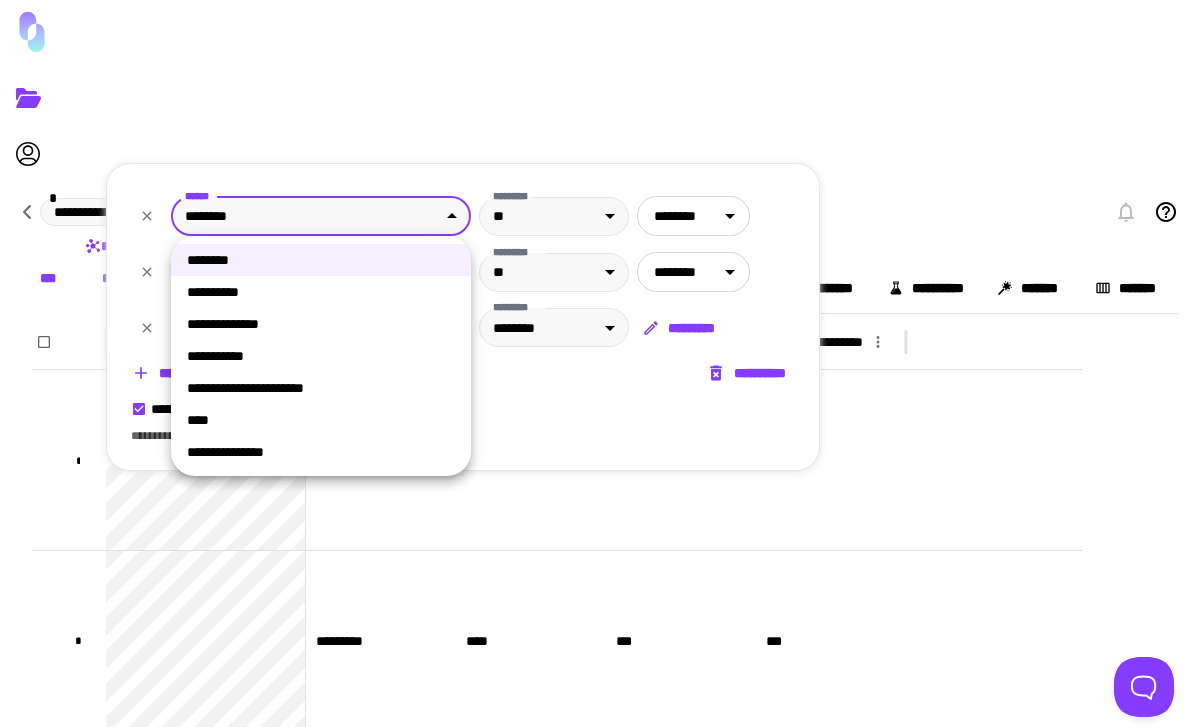 click on "•••••••••••" at bounding box center (321, 356) 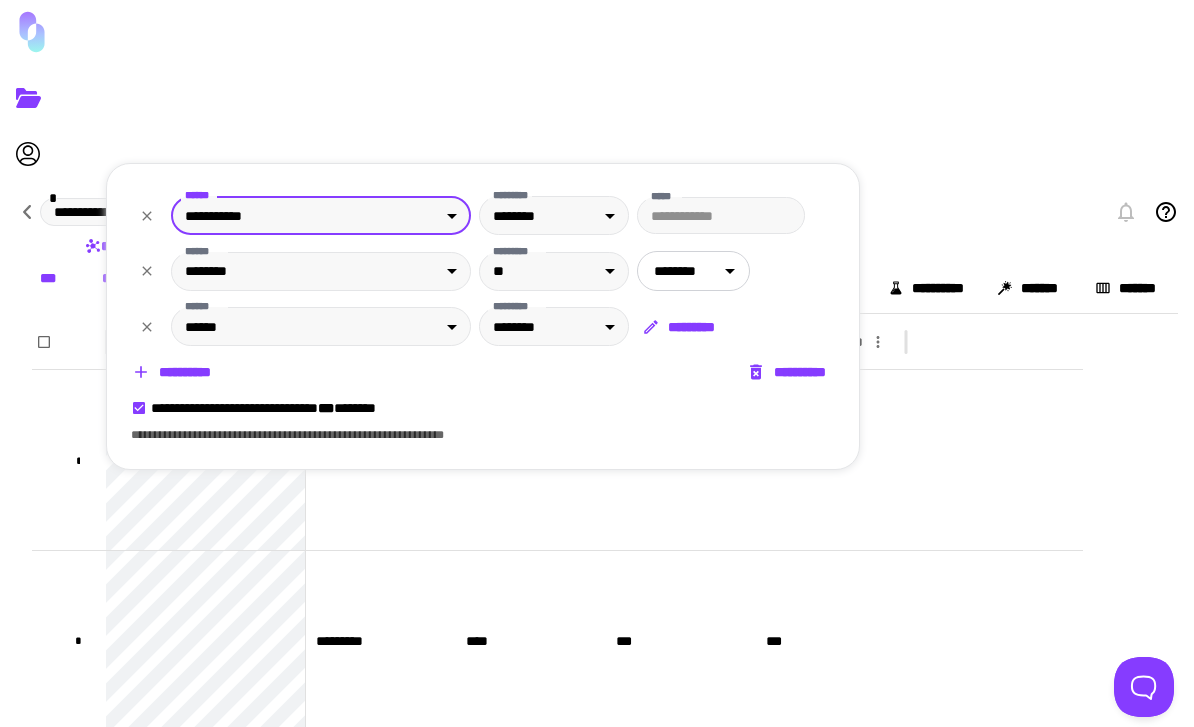 click on "•••••••••••• • ••••••••• ••••• ••• ••••••••• ••••••••• ••••••• •••• •••••••• ••••••••••••••• ••••••••••••• ••••••• •••••••••   •••••••••• •••••••   ••••••• ••••• •••••• ••••••••••••••• ••••••••••• ••••••••••••••••••••••• •••••••••••••• •••• •••••••••••••• ••••••••••••••• •••••••••••••• • ••••••••• •••• ••• •••• • ••••••••• •••• ••• ••• • ••••••••• •••• ••• •••• • ••••••••• •••• ••• ••• •••••••••• ••••••••••• ••••••••••• •••••••••••••••
••••••••••••••••••••••••••••••••••••••••••••••••••••••••••••••••••••••••••••••••••••••••••••••••••••••••••••••••••••••••••••••••••••••••••••••••••••••••••••••••••••••••• ••••••••••••••   ••••••••••••••••••••   •••••••••• ••••••••••••••••••••••••• •••••••••••••••• ••••••••• •••••••••••••••••••••••••• •••••••••••••••••••     •••••••••••••••••••   •••••••••••••••••••••••••• ••••••••••••• ••••••••••• •••••••••••   ••••••••••• ••••••••••• •••••   ••••••••••••••   ••••• •••••   •••••• •••••••   ••••••••••••   ••••••••••••••   •••••   ••••••••••••••   •••••     •••••" at bounding box center (597, 363) 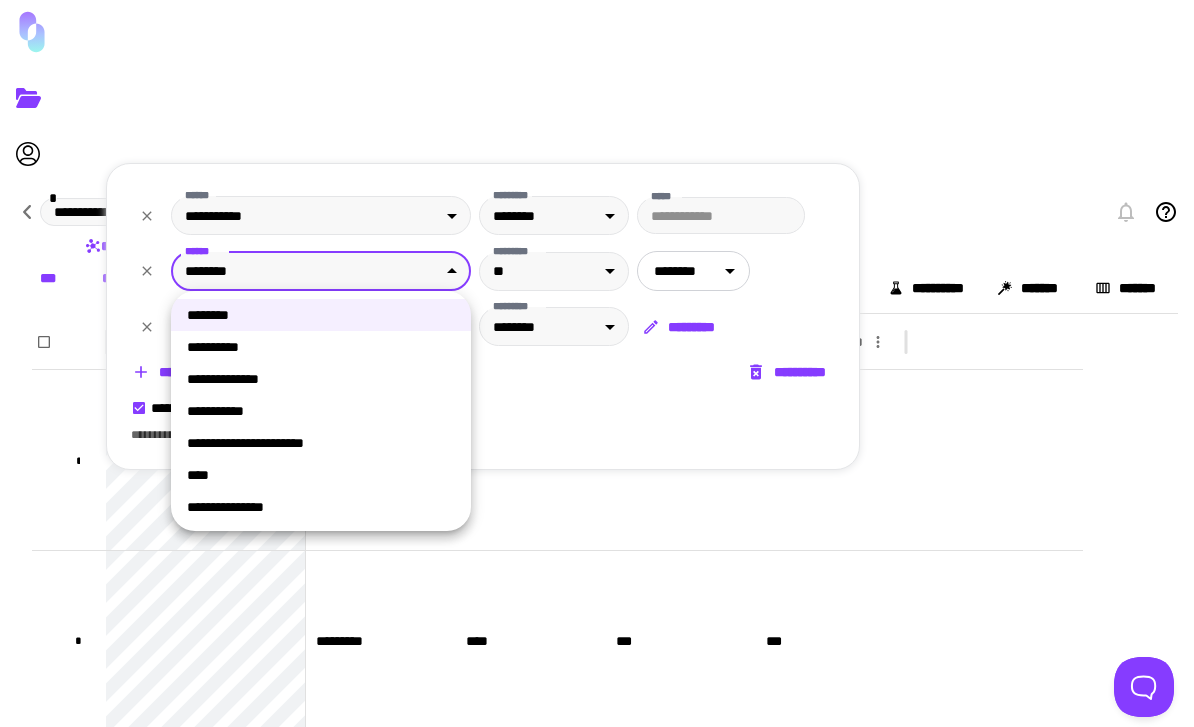 click on "••••" at bounding box center [321, 475] 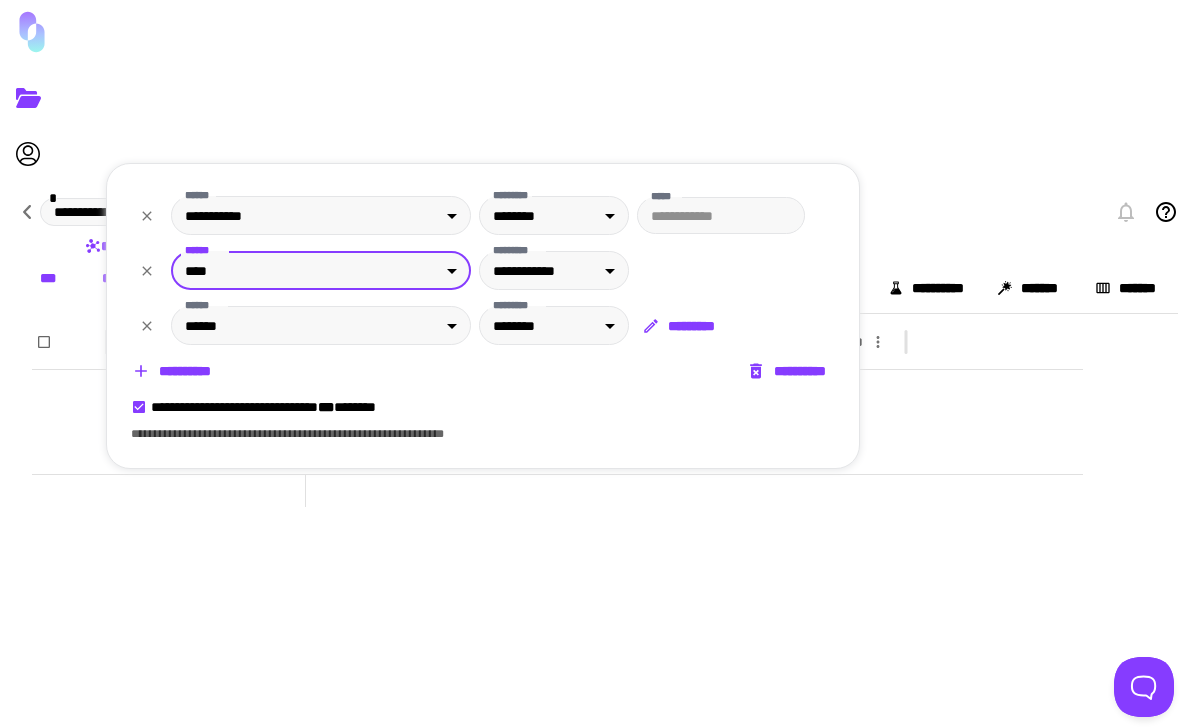 click on "•••••••••••• • ••••••••• ••••• ••• ••••••••• ••••••••• ••••••• •••• •••••••• ••••••••••••••• ••••••••••••• ••••••• •••••••••   •••••••••• •••••••   ••••••• ••••• •••••• ••••••••••••••• ••••••••••• ••••••••••••••••••••••• •••••••••••••• •••• •••••••••••••• ••••••••••••••• •••••••••••••• •••••••••••••••••••••••••••••••••••••••••••
••••••••••••••••••••••••••••••••••••••••••••••••••••••••••••••••••••••••••••••••••••••••••••••••••••••••••••••••••••••••••••••••••••••••••••••••••••••••••••••••••••••••• ••••••••••••••   ••••••••••••••••••••   •••••••••• ••••••••••••••••••••••••• •••••••••••••••• ••••••••• •••••••••••••••••••••••••• •••••••••••••••••••     •••••••••••••••••••   •••••••••••••••••••••••••• ••••••••••••• ••••••••••• •••••••••••   ••••••••••• ••••••••••• •••••   ••••••••••••••   ••••• •••••   •••••• •••••••   ••••••••••••   ••••••••••••••   •••••   ••••••••••••••   •••••   ••••••••••••••   ••••• ••••••••••   •••••••••••••••••• ••••••••••••••••••••••••••••••
••• ••• • •••••• •••••" at bounding box center [597, 363] 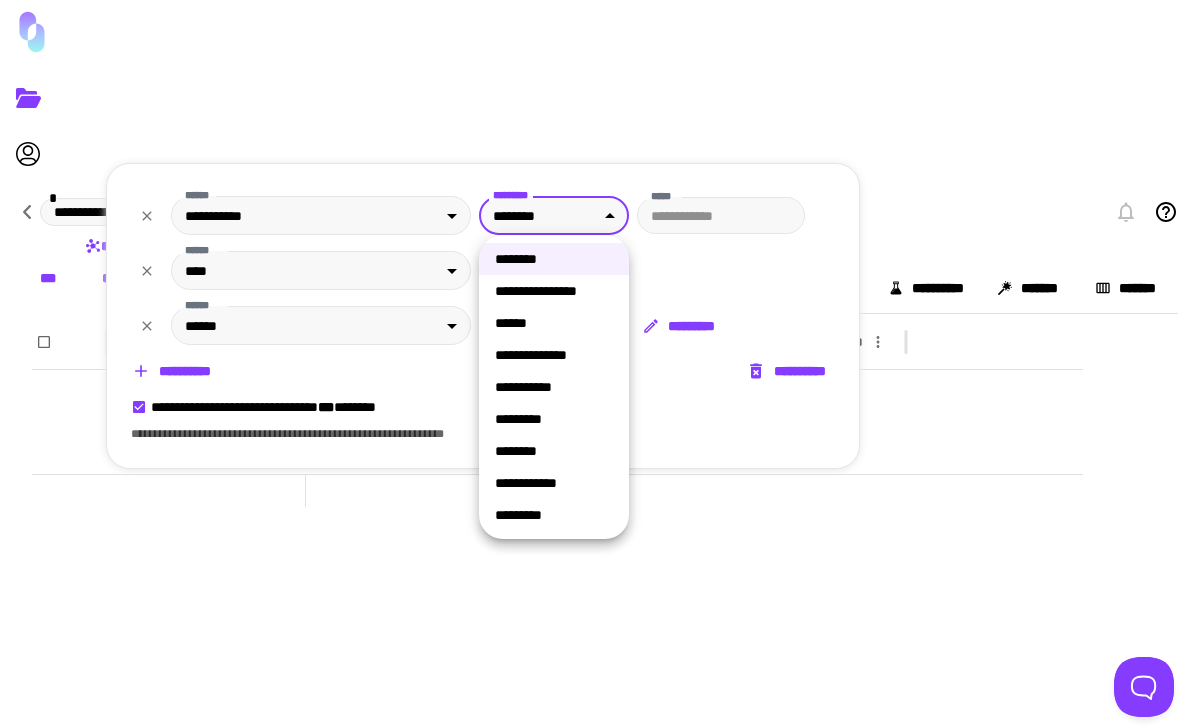 click at bounding box center (597, 363) 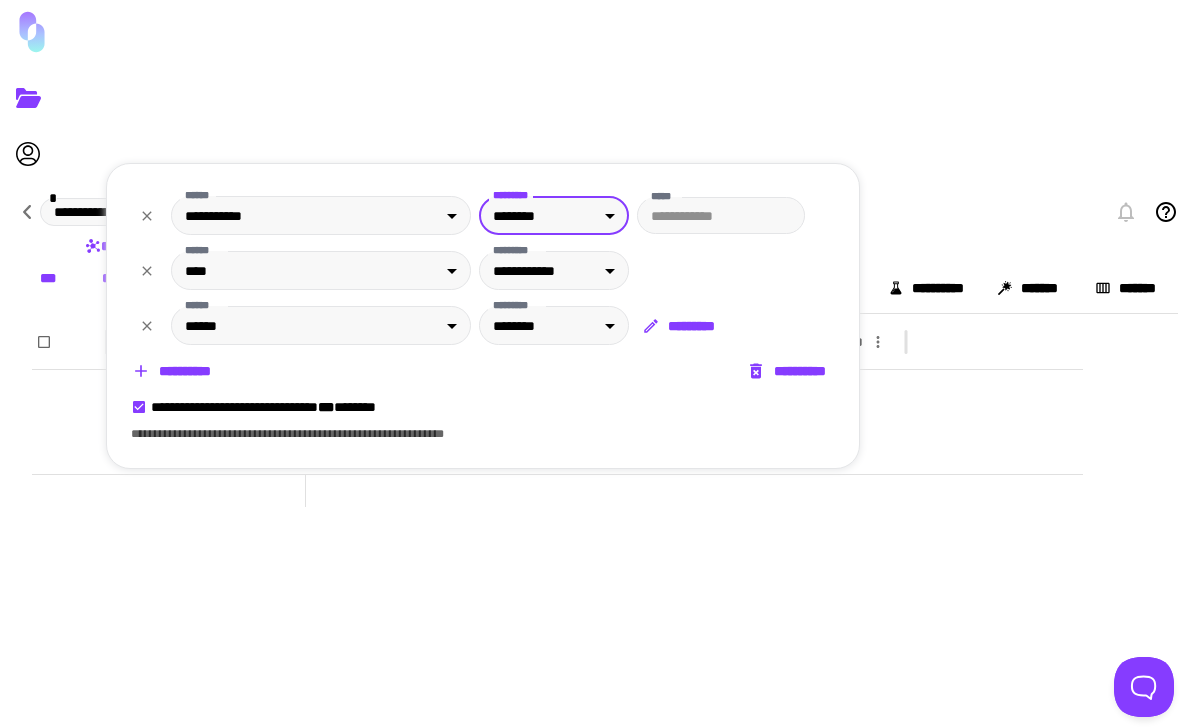 click on "•••••" at bounding box center [721, 215] 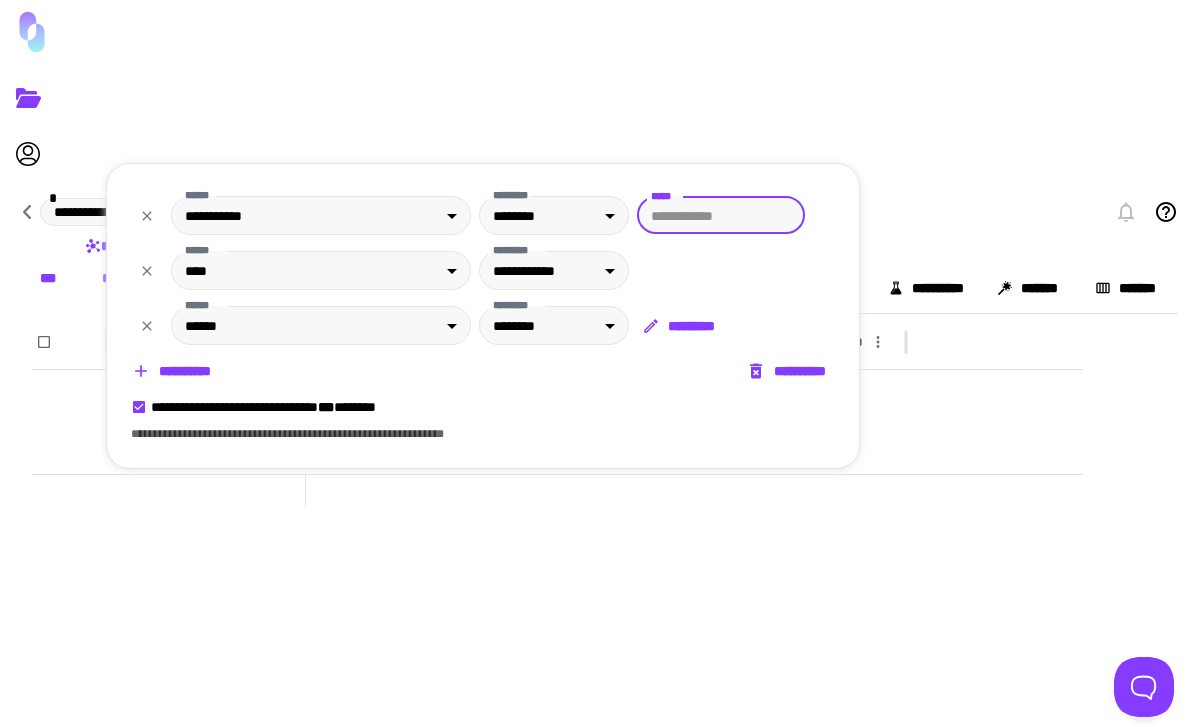 click on "•••••••••••• • ••••••••• ••••• ••• ••••••••• ••••••••• ••••••• •••• •••••••• ••••••••••••••• ••••••••••••• ••••••• •••••••••   •••••••••• •••••••   ••••••• ••••• •••••• ••••••••••••••• ••••••••••• ••••••••••••••••••••••• •••••••••••••• •••• •••••••••••••• ••••••••••••••• •••••••••••••• •••••••••••••••••••••••••••••••••••••••••••
••••••••••••••••••••••••••••••••••••••••••••••••••••••••••••••••••••••••••••••••••••••••••••••••••••••••••••••••••••••••••••••••••••••••••••••••••••••••••••••••••••••••• ••••••••••••••   ••••••••••••••••••••   •••••••••• ••••••••••••••••••••••••• •••••••••••••••• ••••••••• •••••••••••••••••••••••••• •••••••••••••••••••     •••••••••••••••••••   •••••••••••••••••••••••••• ••••••••••••• ••••••••••• •••••••••••   ••••••••••• ••••••••••• •••••   ••••••••••••••   ••••• •••••   •••••• •••••••   ••••••••••••   ••••••••••••••   •••••   ••••••••••••••   •••••   ••••••••••••••   ••••• ••••••••••   •••••••••••••••••• ••••••••••••••••••••••••••••••
••• ••• • •••••• •••••" at bounding box center (597, 363) 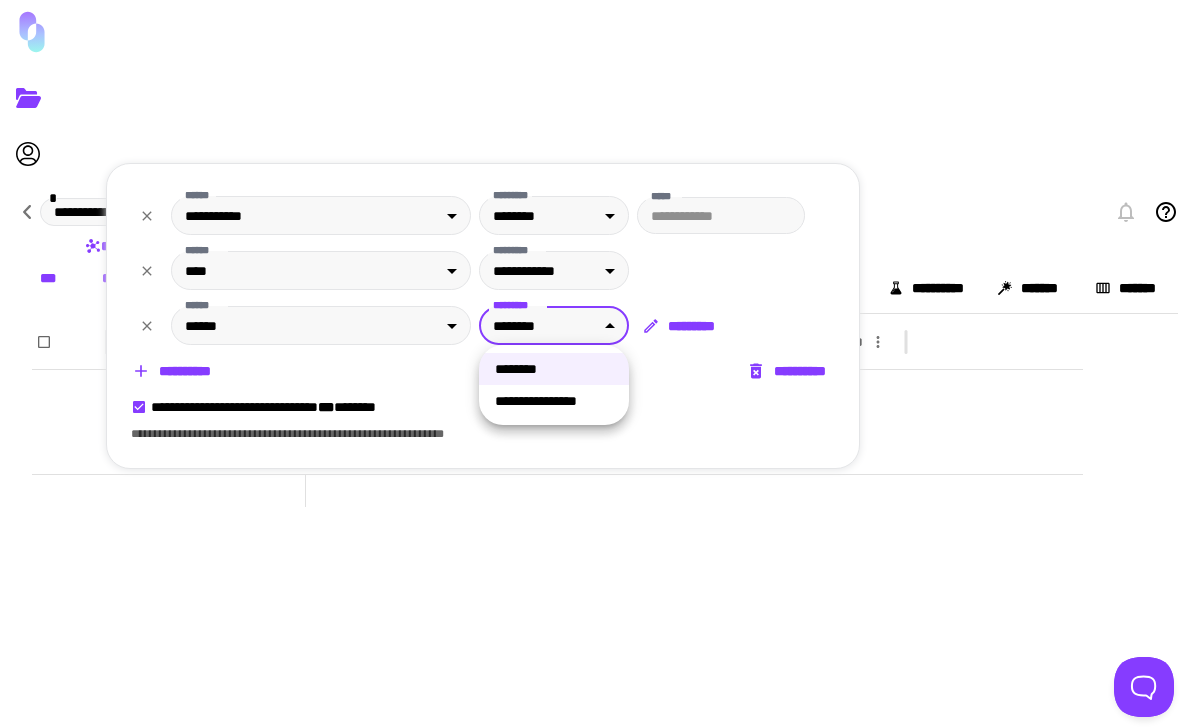 click at bounding box center [597, 363] 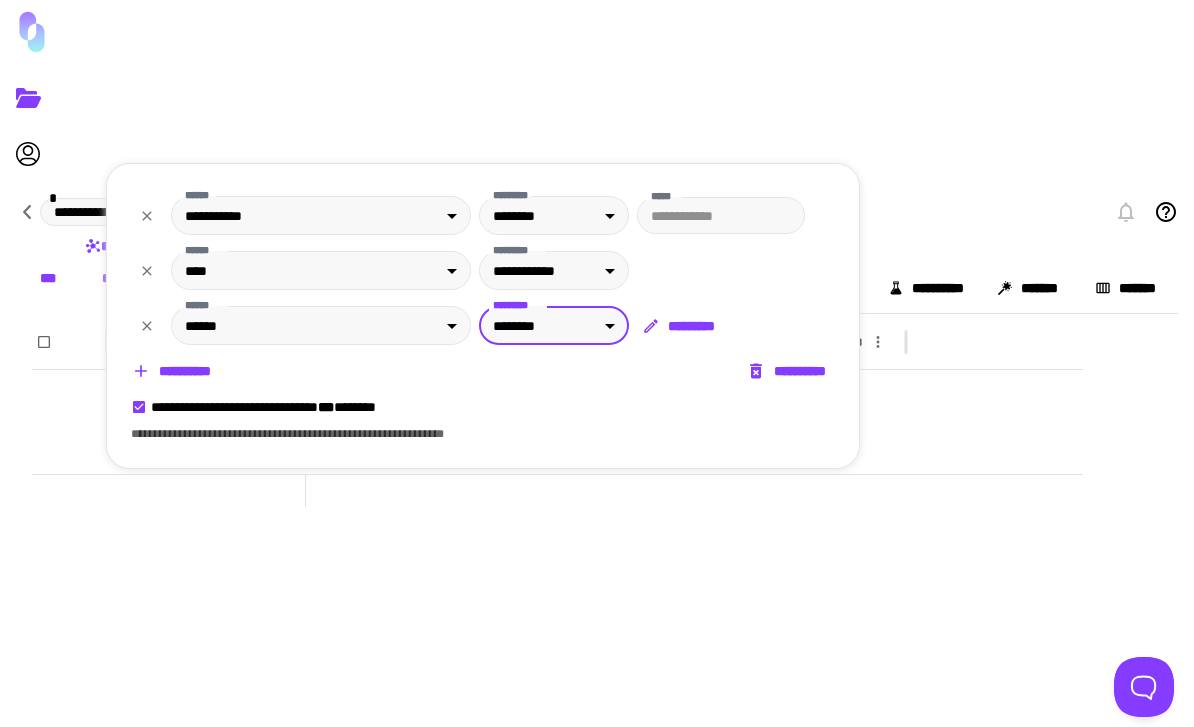 click at bounding box center [651, 326] 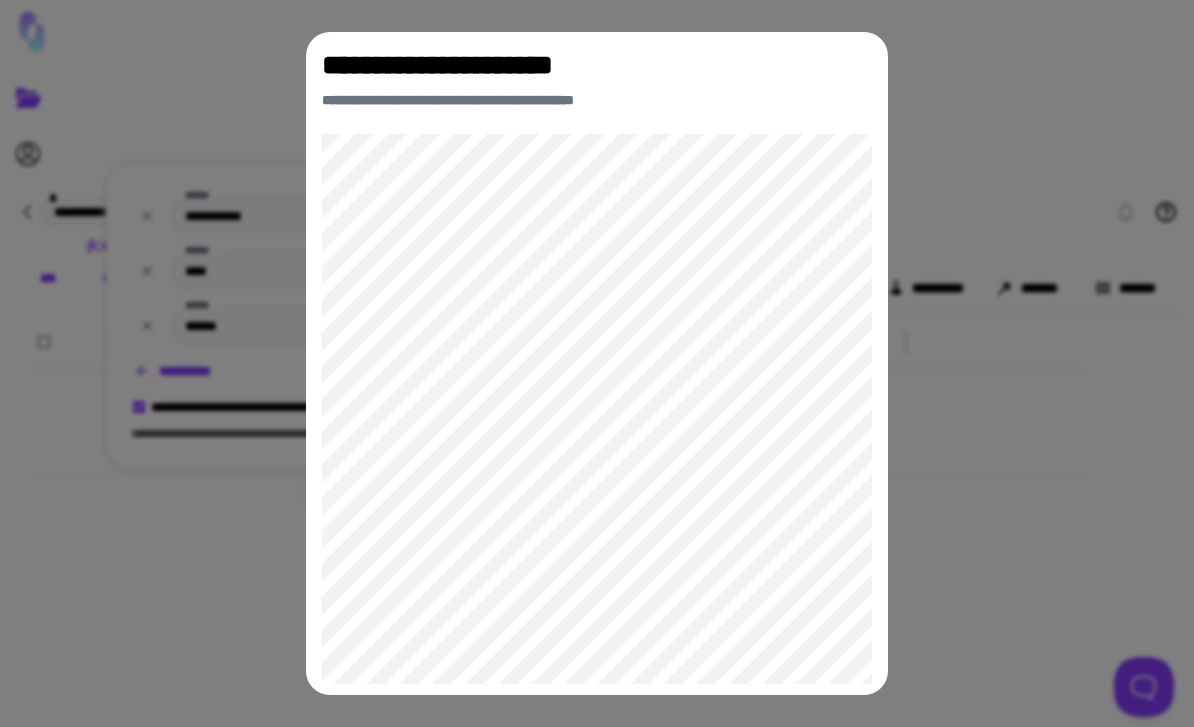 scroll, scrollTop: 0, scrollLeft: 0, axis: both 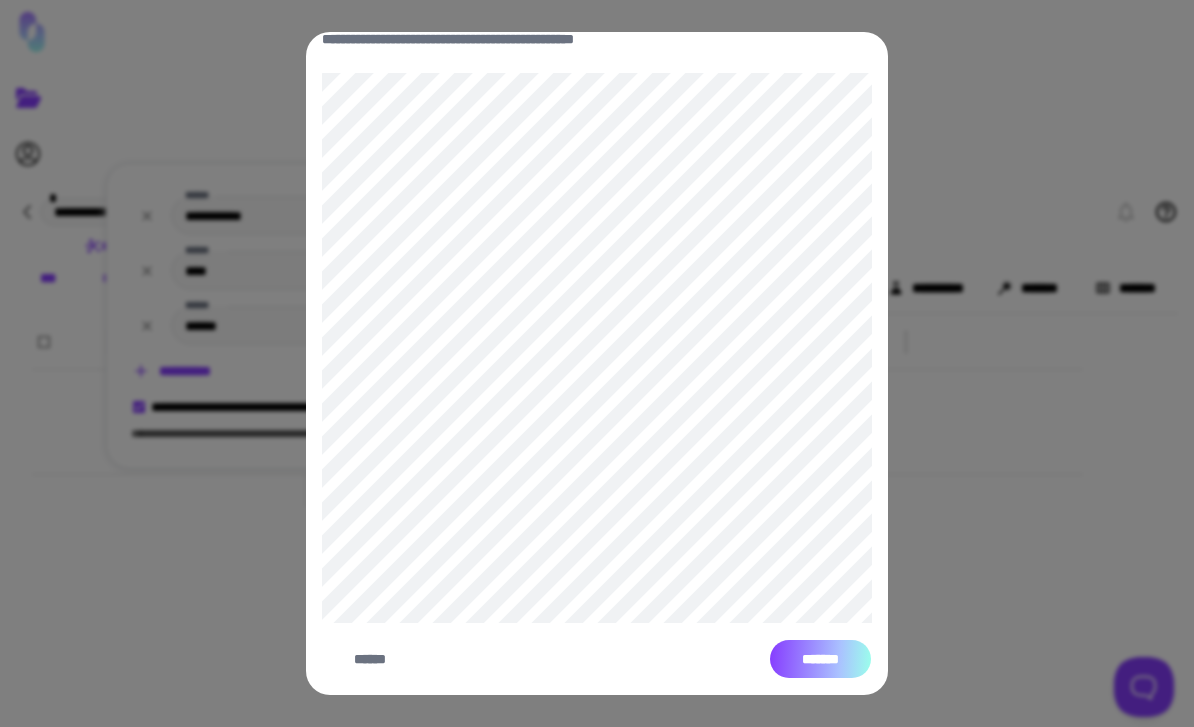 click on "•••••••" at bounding box center (820, 659) 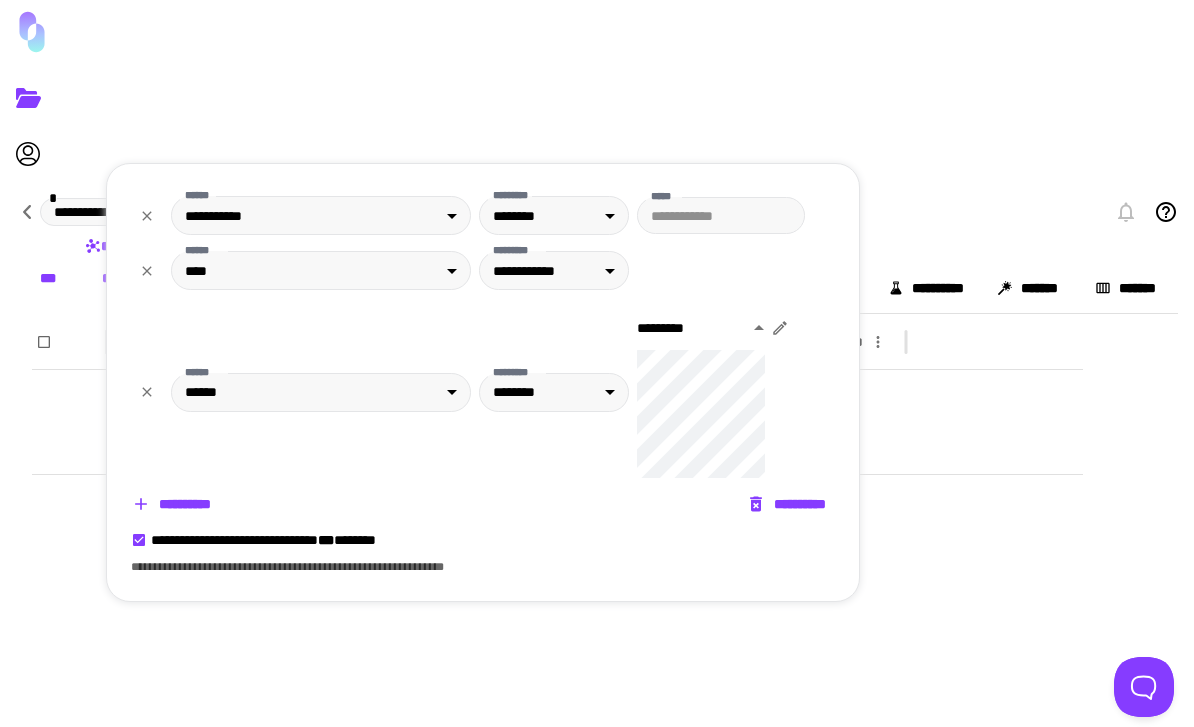 click at bounding box center [597, 363] 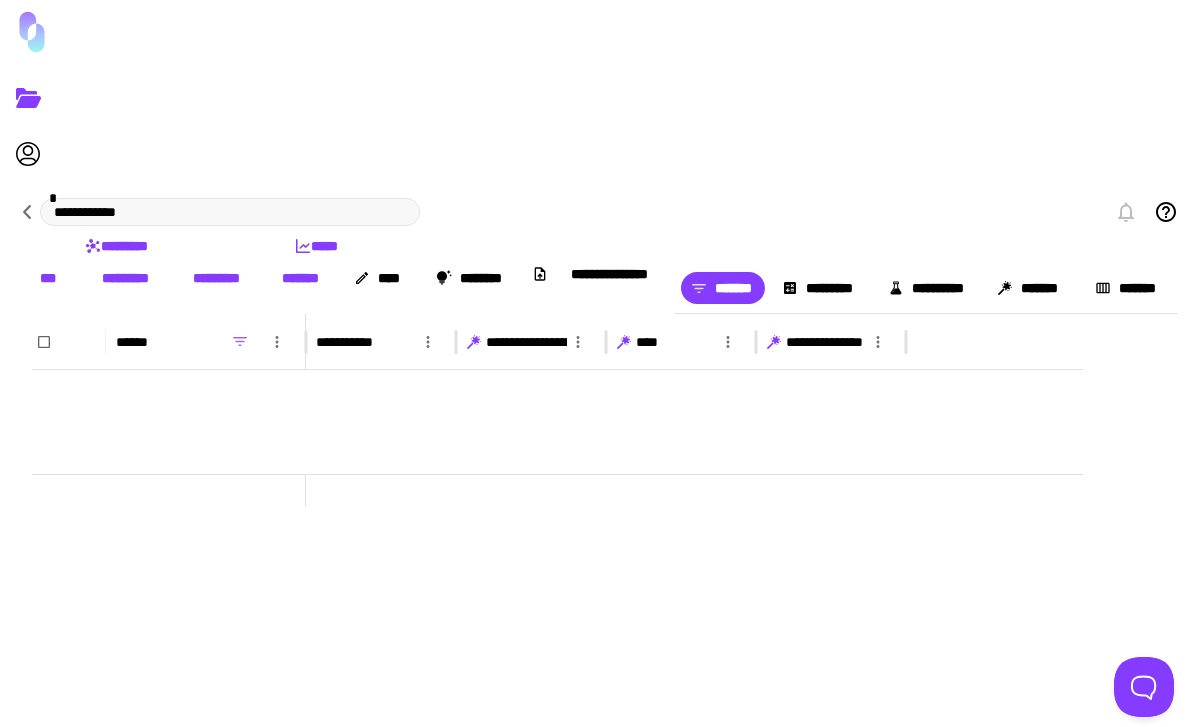 click on "•••••" at bounding box center (316, 246) 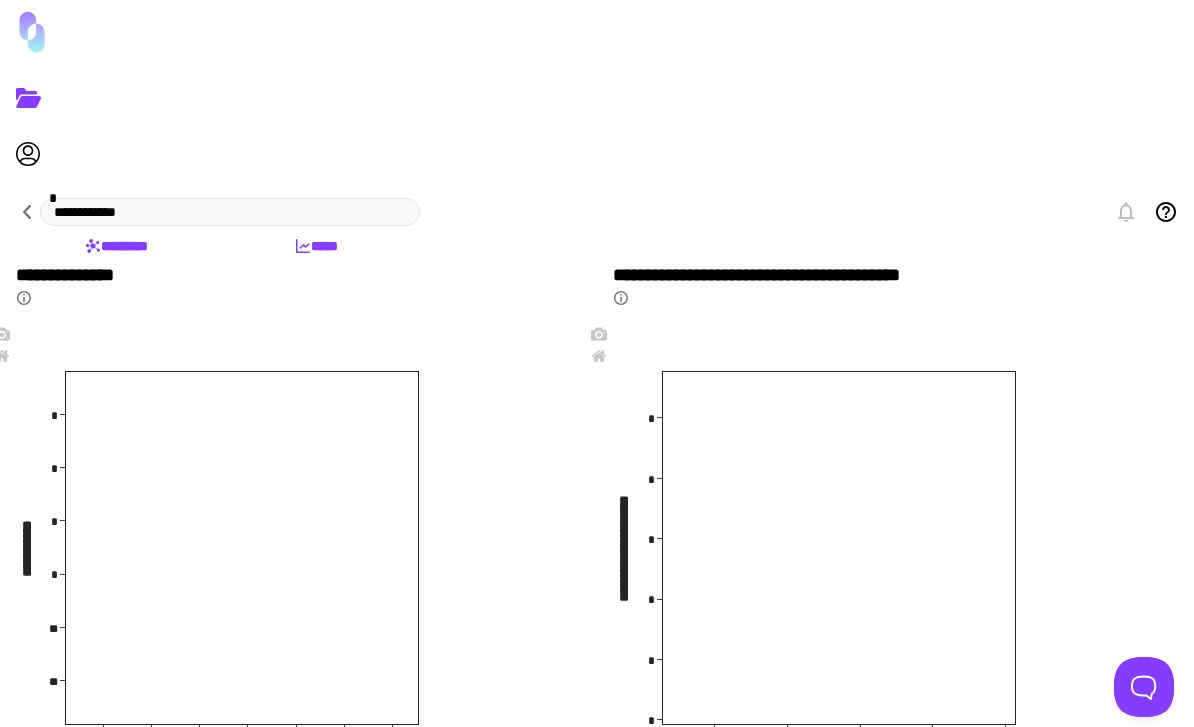 click on "•••••••••" at bounding box center (116, 246) 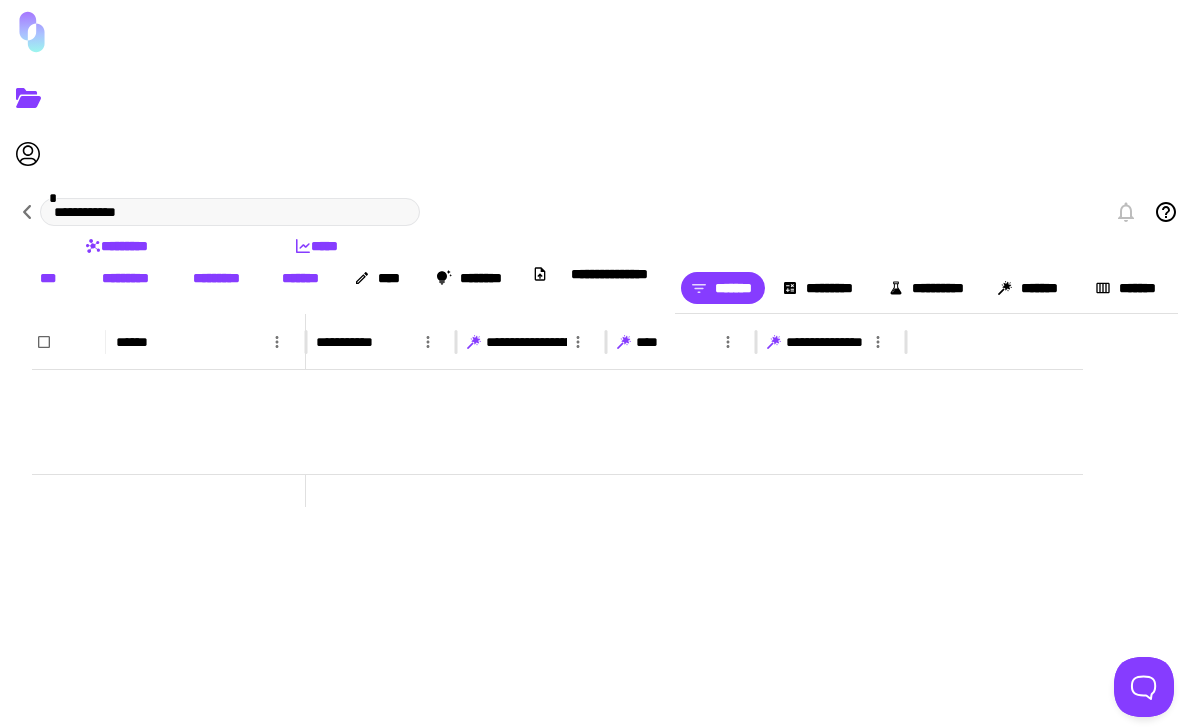 click on "•••" at bounding box center (48, 278) 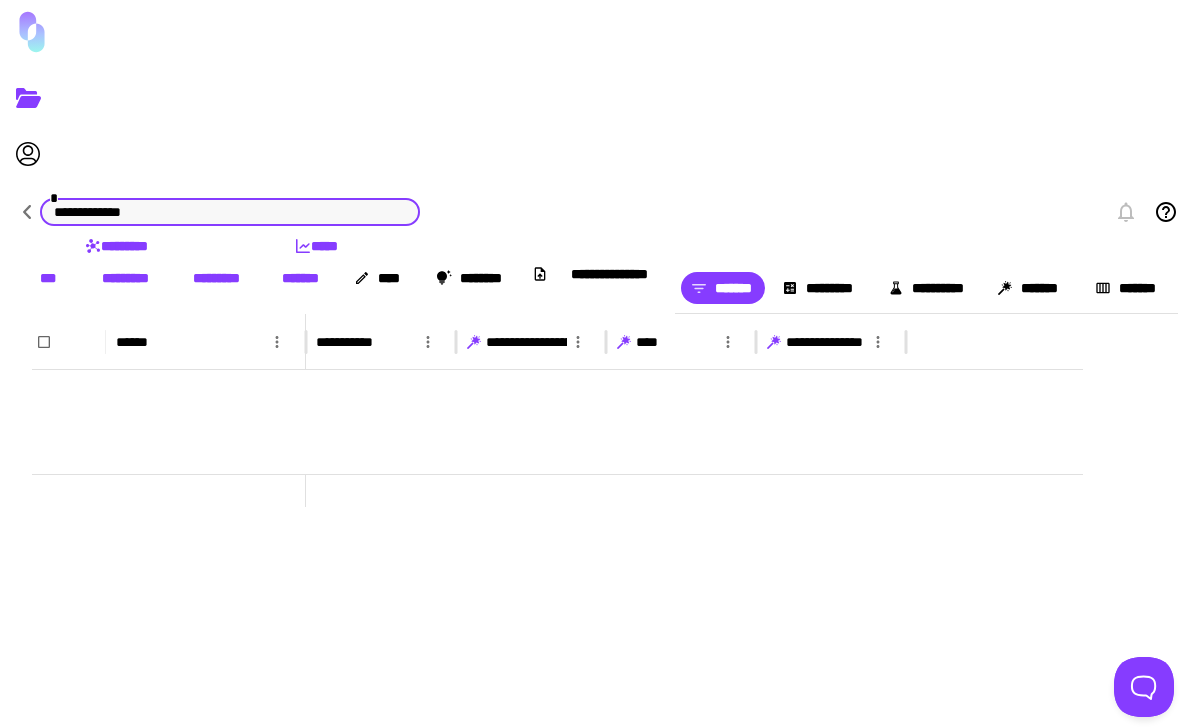 type on "••••••••••••••" 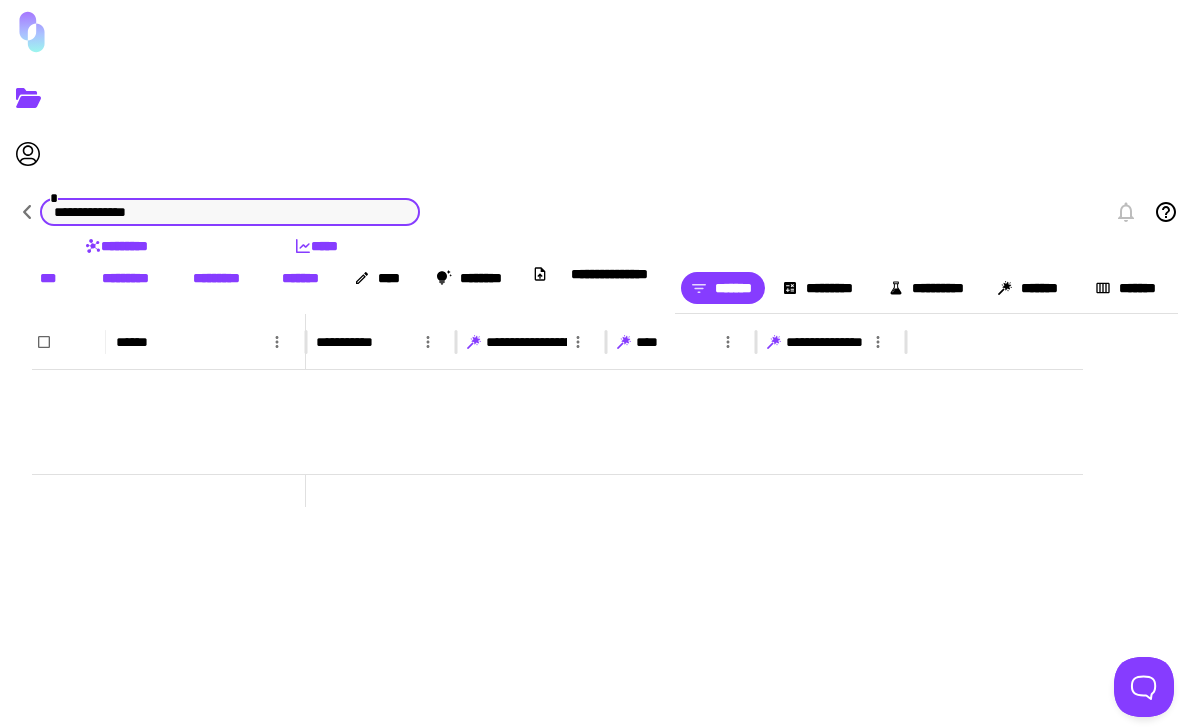 click at bounding box center (28, 212) 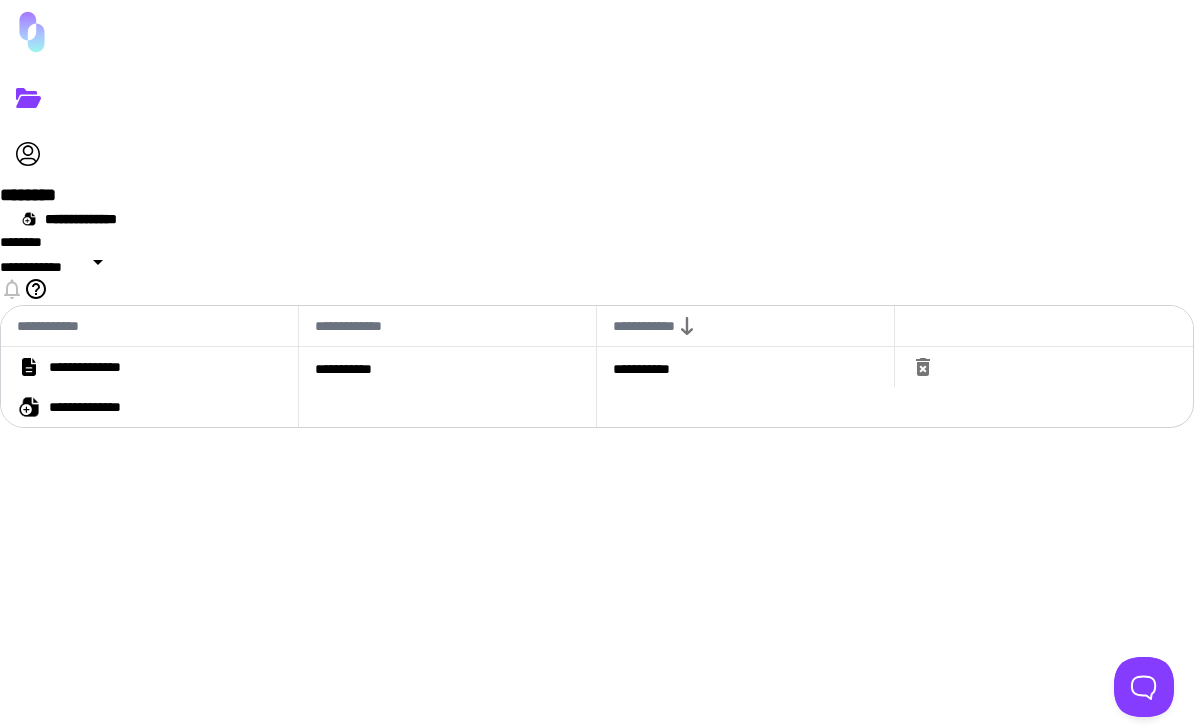 click on "••••••••••••••" at bounding box center [102, 367] 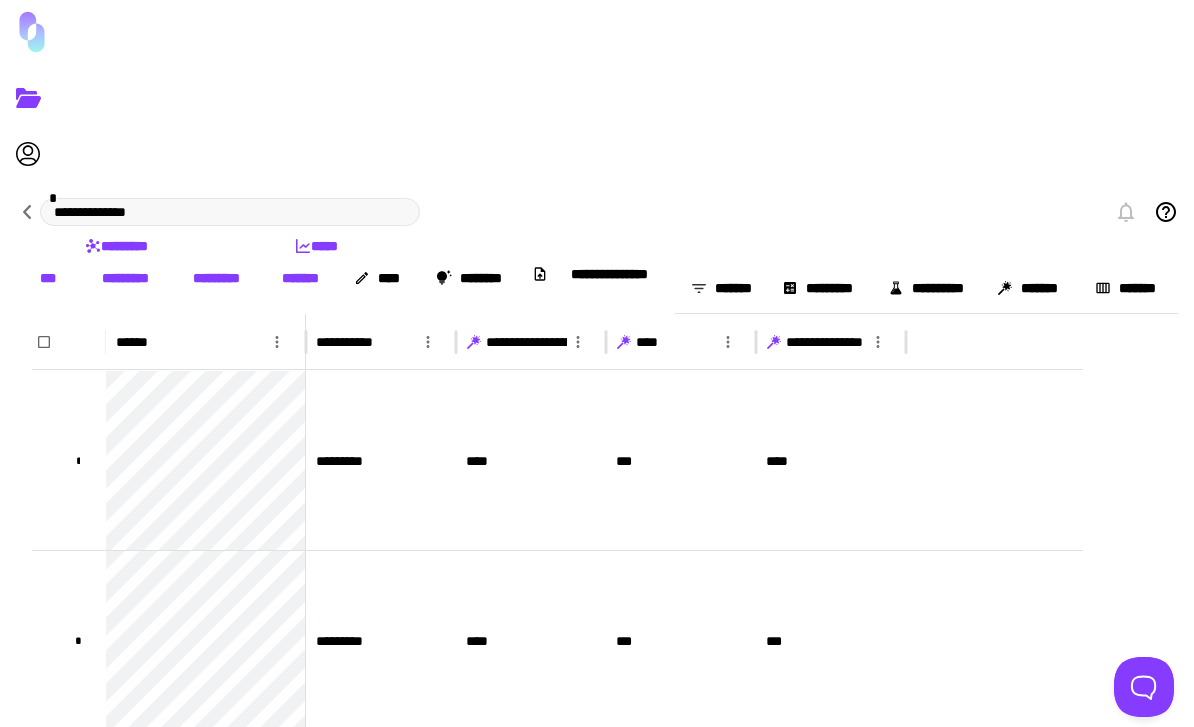 click on "•••••••••" at bounding box center [217, 278] 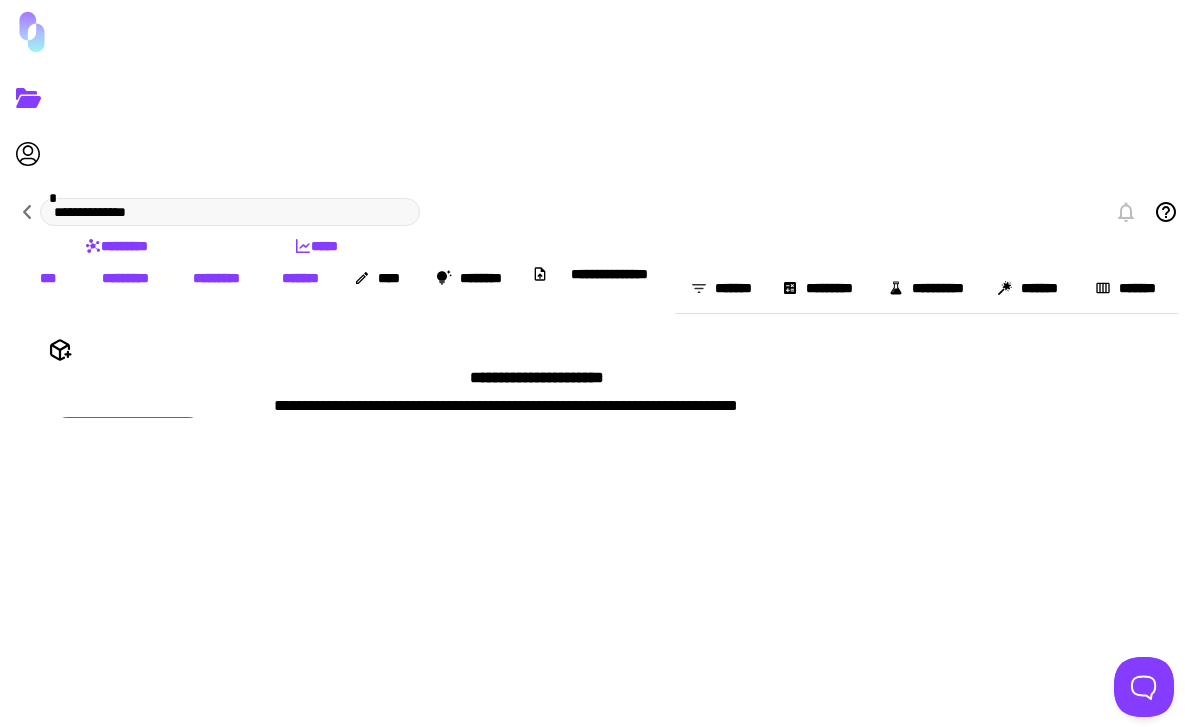 click on "•••••••" at bounding box center [301, 278] 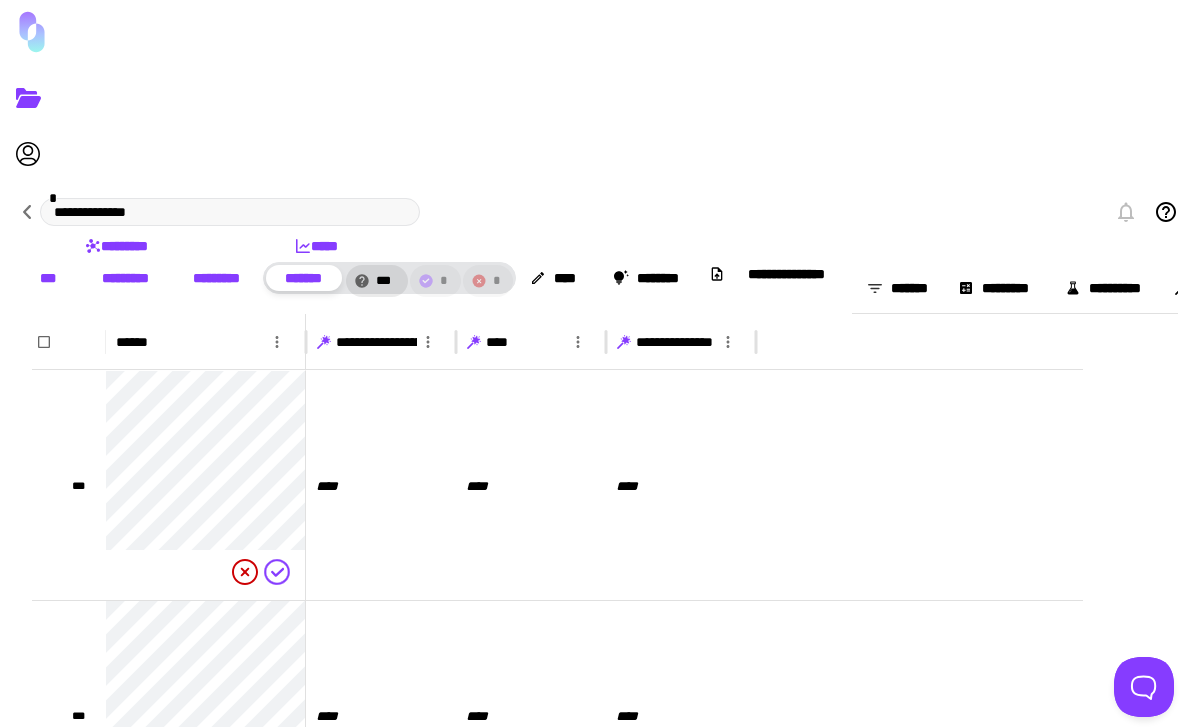 click on "•••••••" at bounding box center [1303, 288] 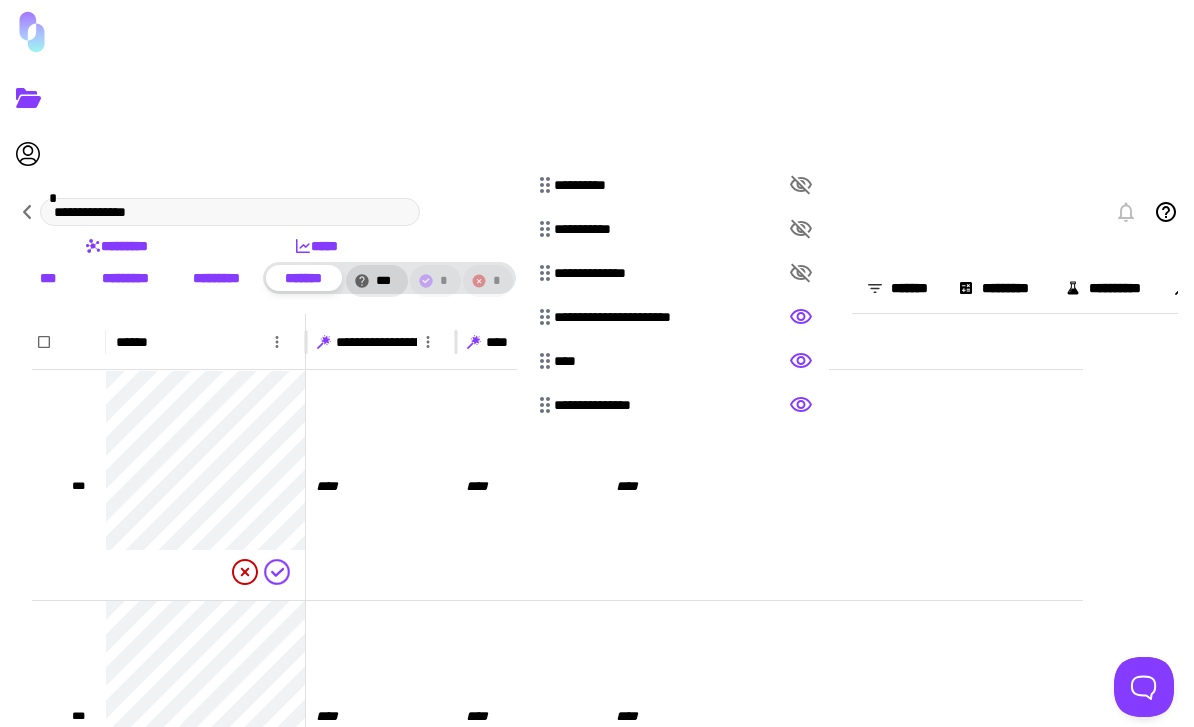 click at bounding box center (801, 185) 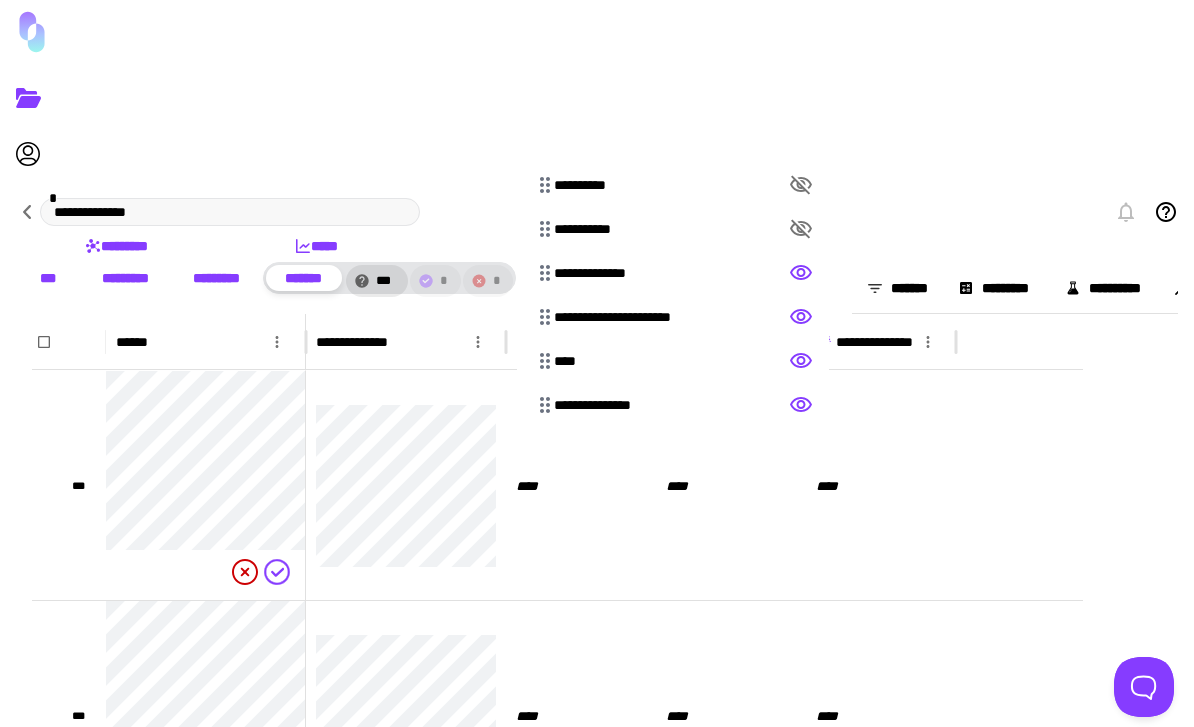 click on "•••••••••••" at bounding box center (673, 229) 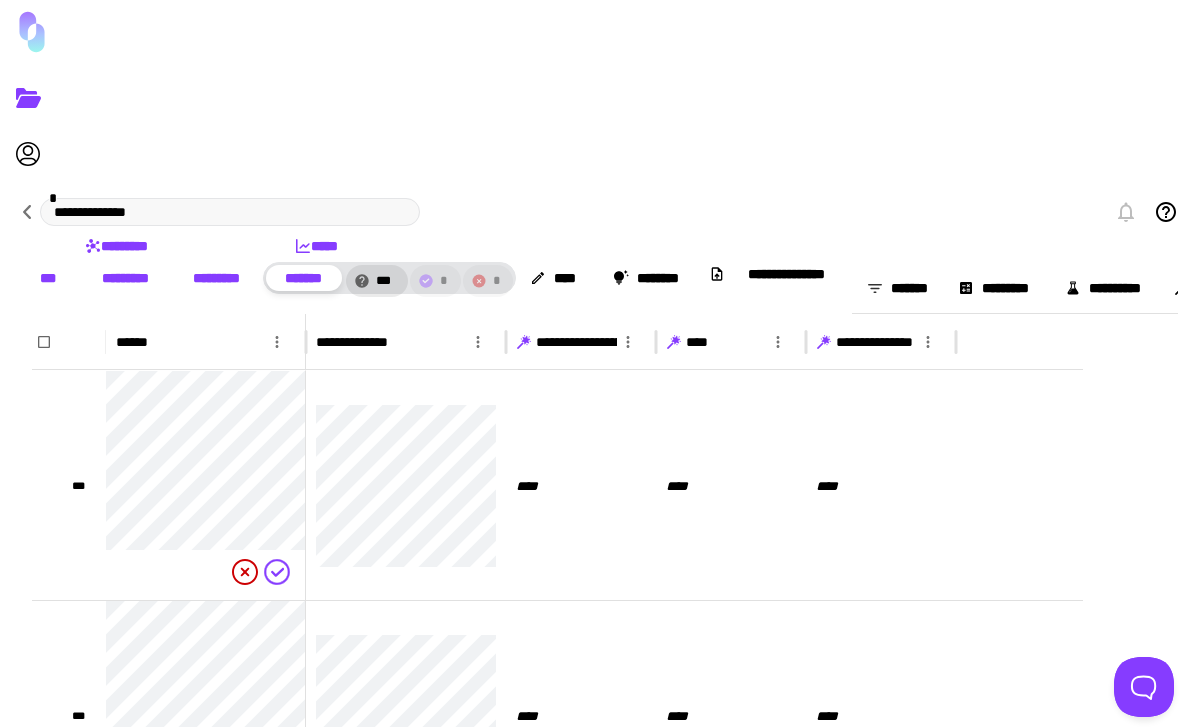 click on "•••••••••••••••" at bounding box center [892, 342] 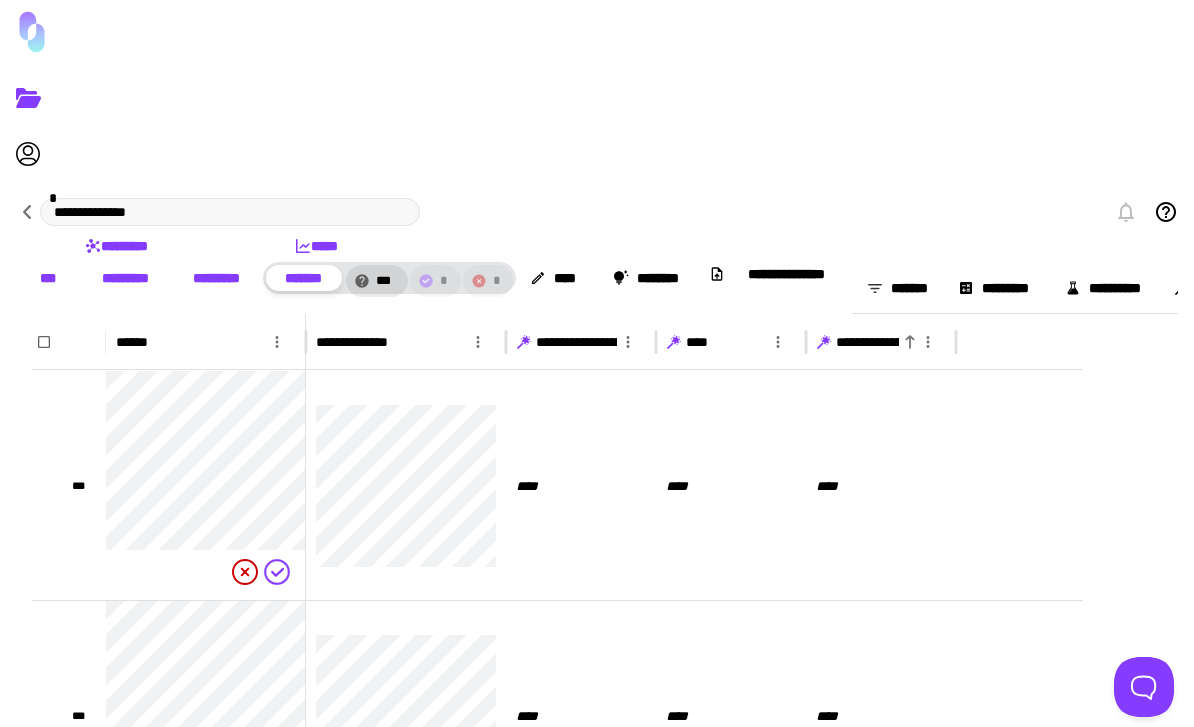 click at bounding box center (928, 342) 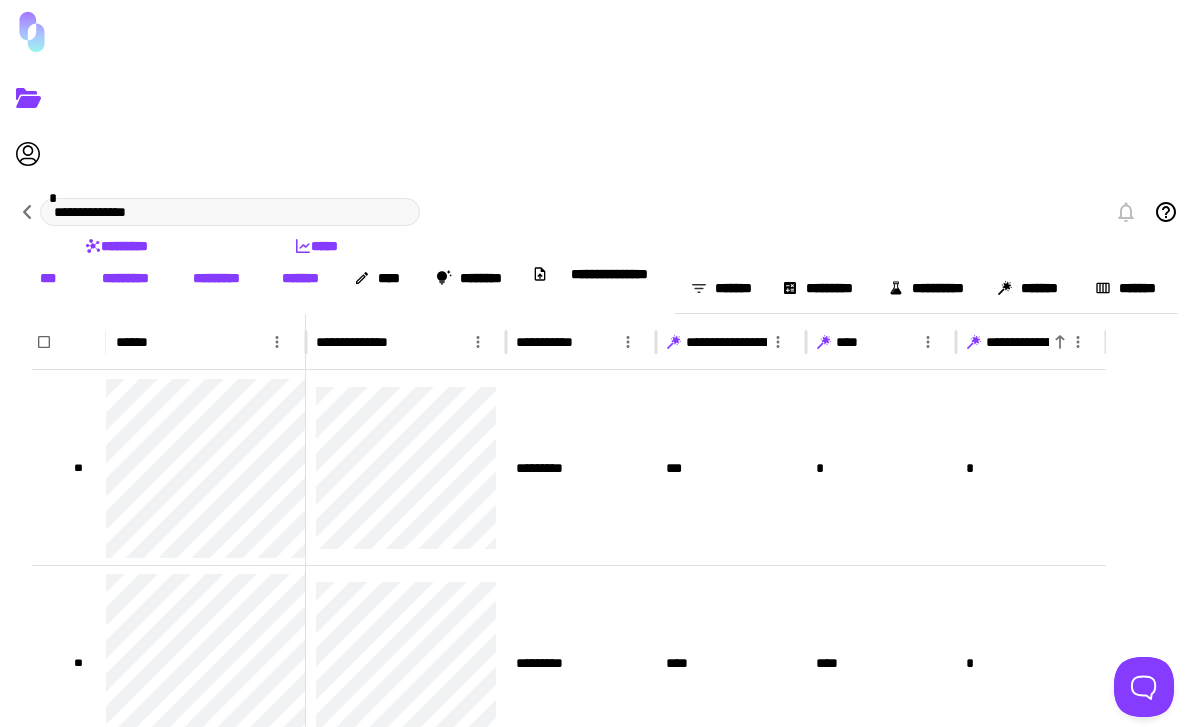 click on "••••••••••" at bounding box center [927, 288] 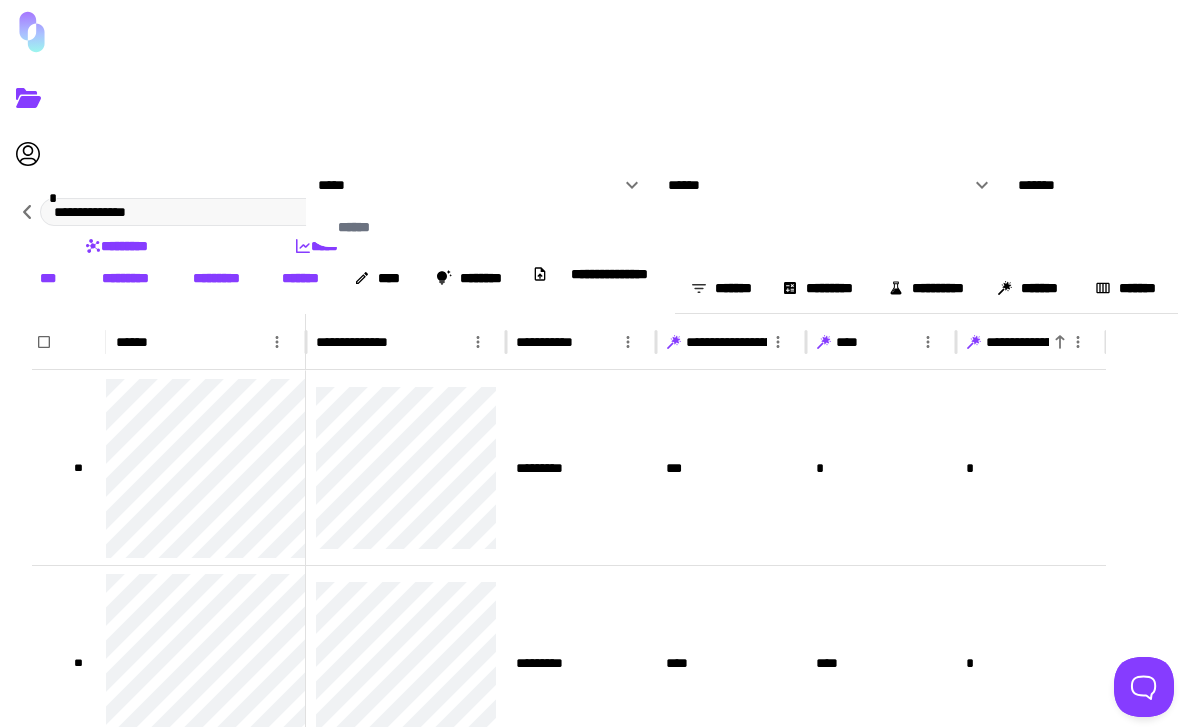 click at bounding box center (982, 185) 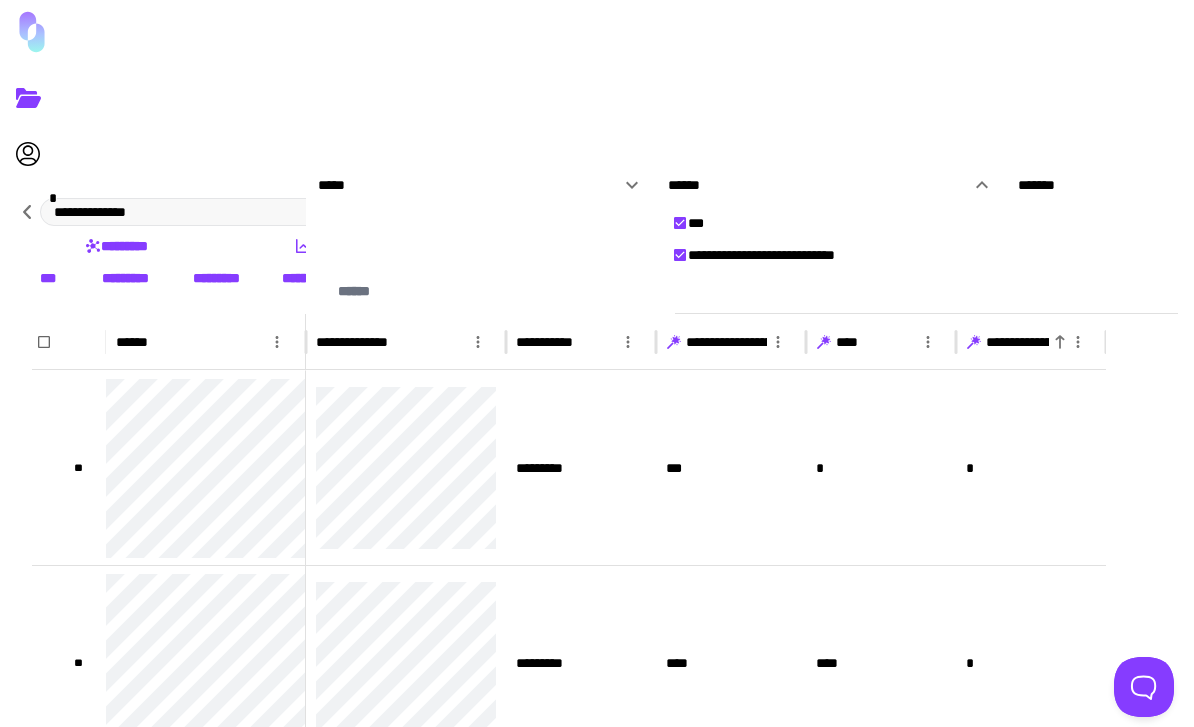 click at bounding box center (1332, 185) 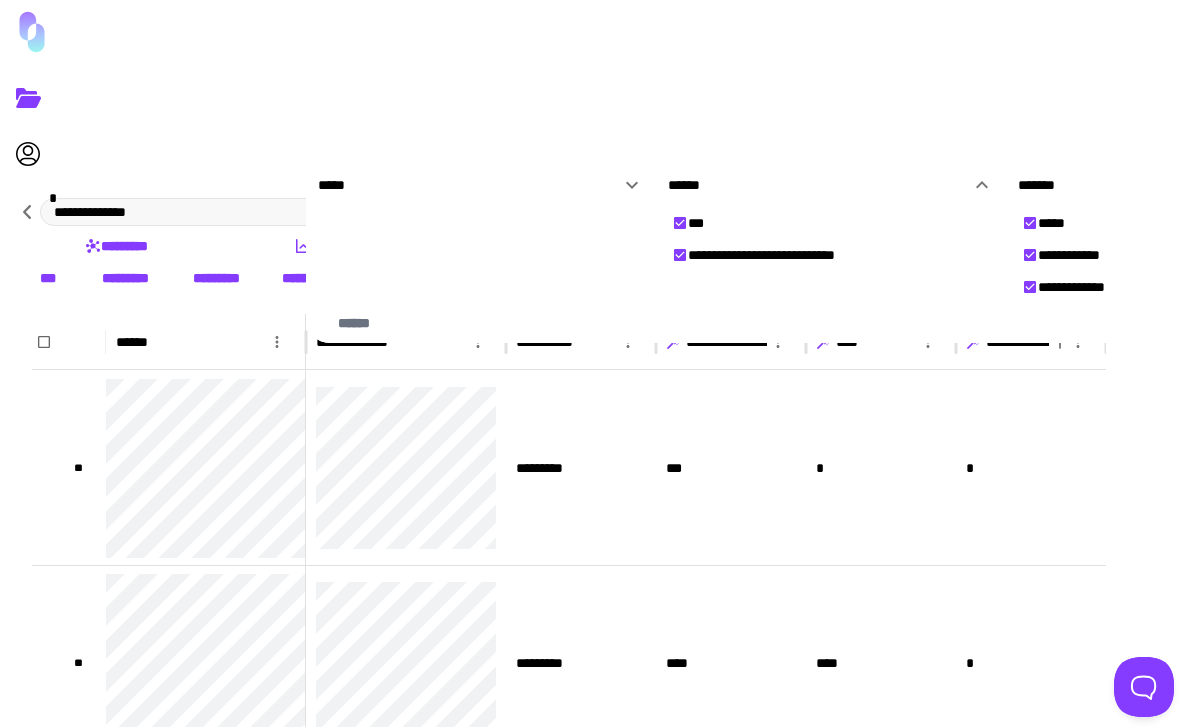click at bounding box center [1682, 185] 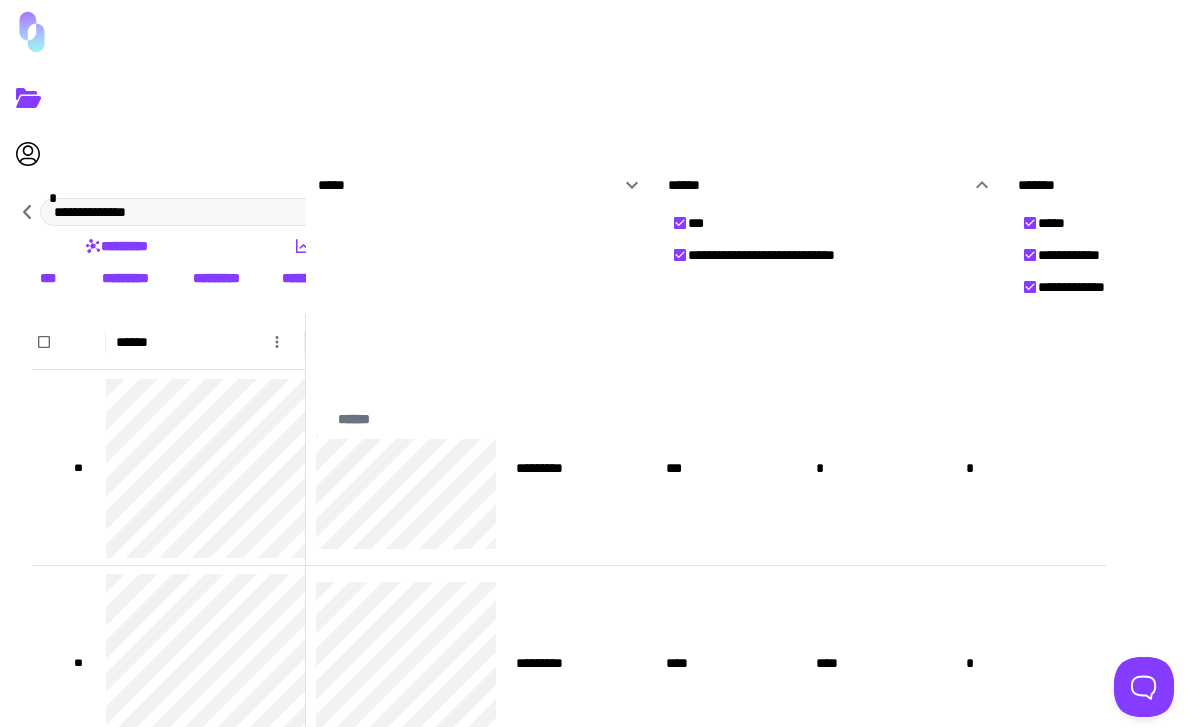 click on "•••••••••••••••••" at bounding box center (1389, 419) 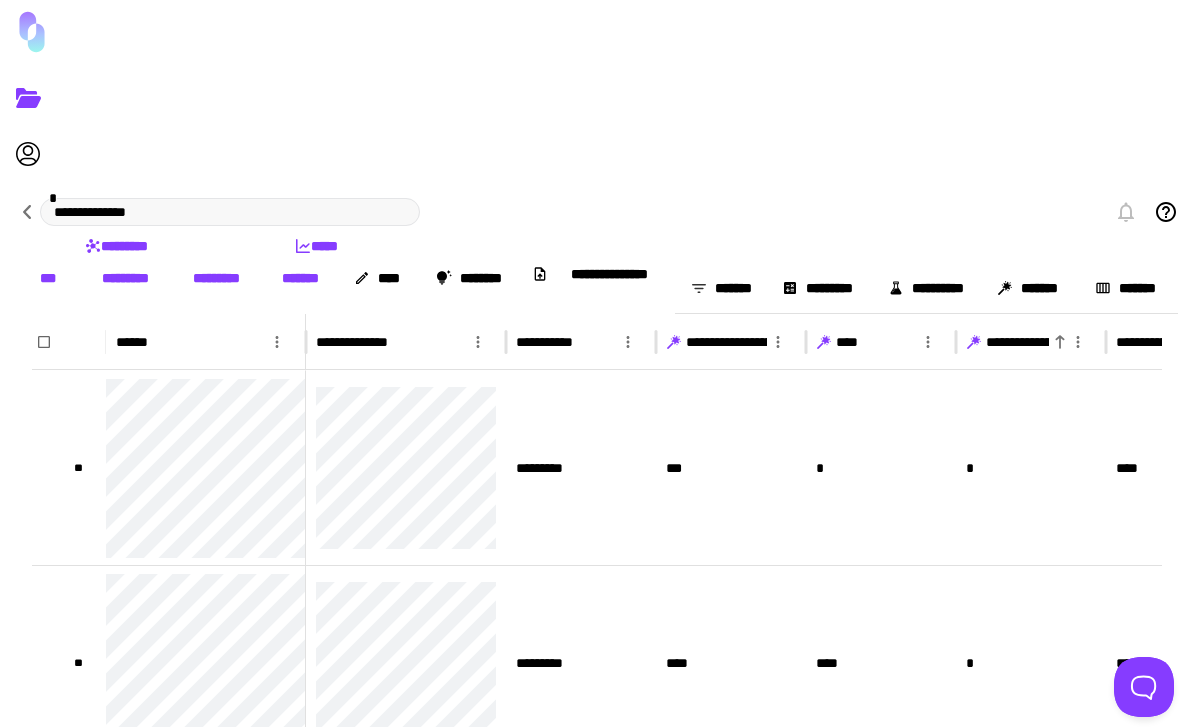 scroll, scrollTop: 5, scrollLeft: 53, axis: both 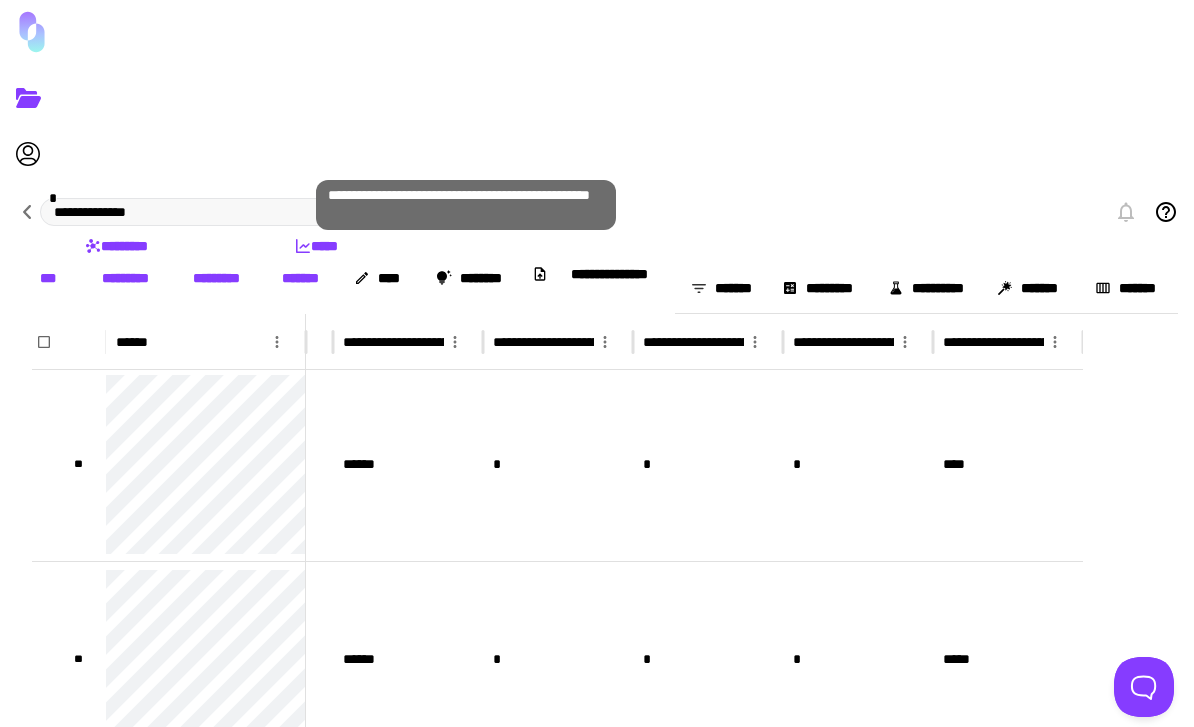 click on "•••••••" at bounding box center (1030, 288) 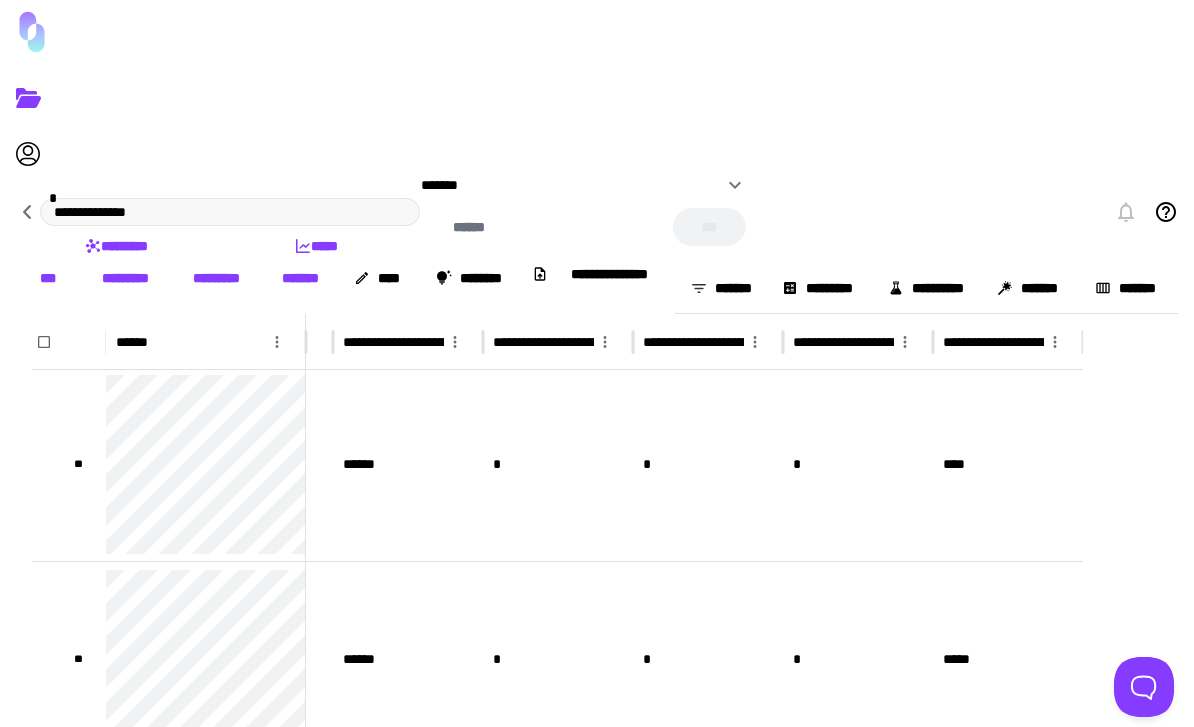 click at bounding box center [735, 185] 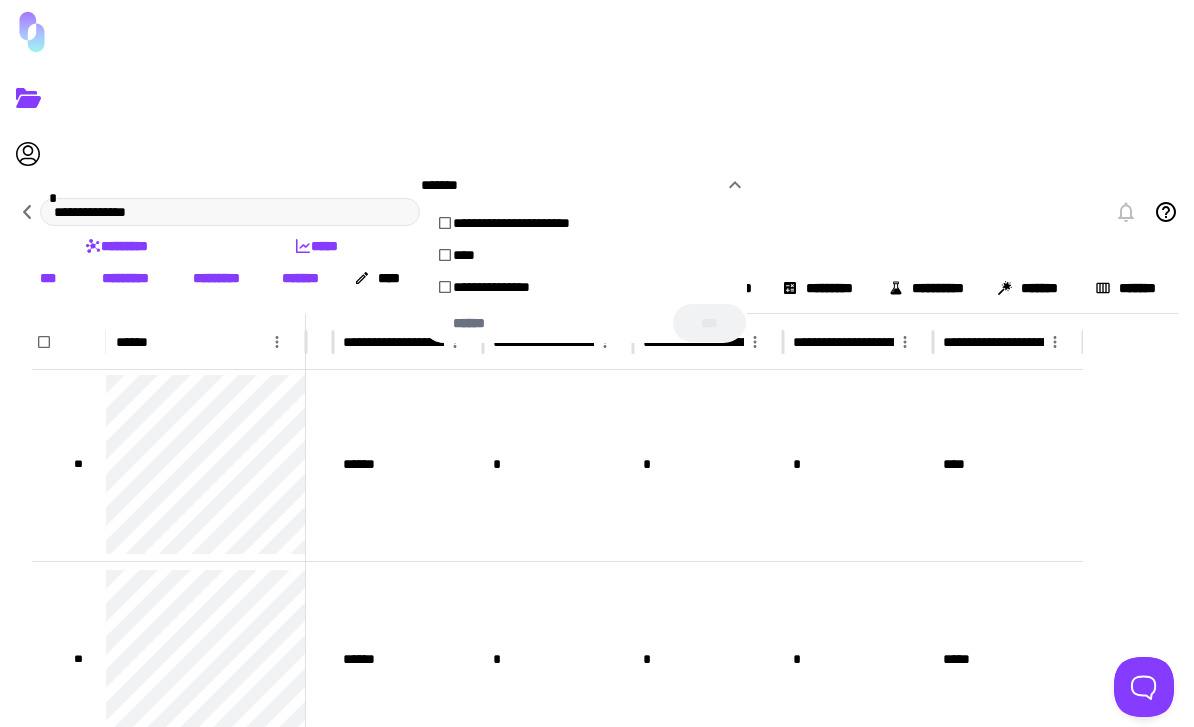 click at bounding box center [597, 363] 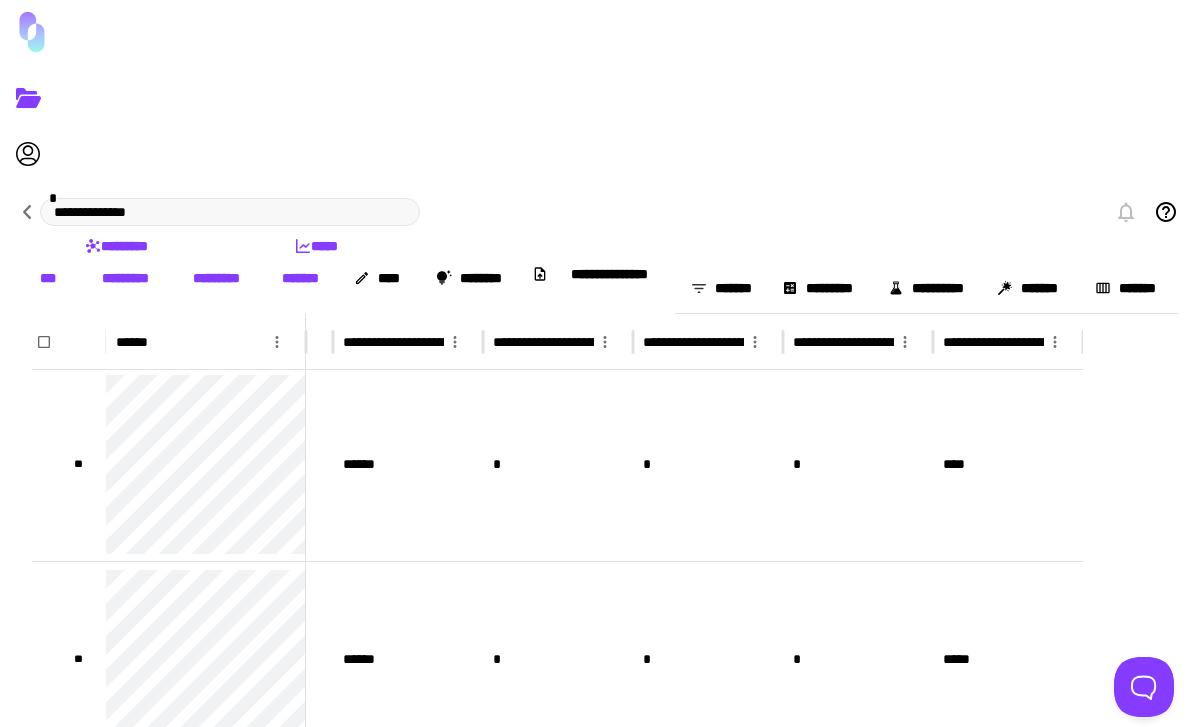 click on "•••••••" at bounding box center [301, 278] 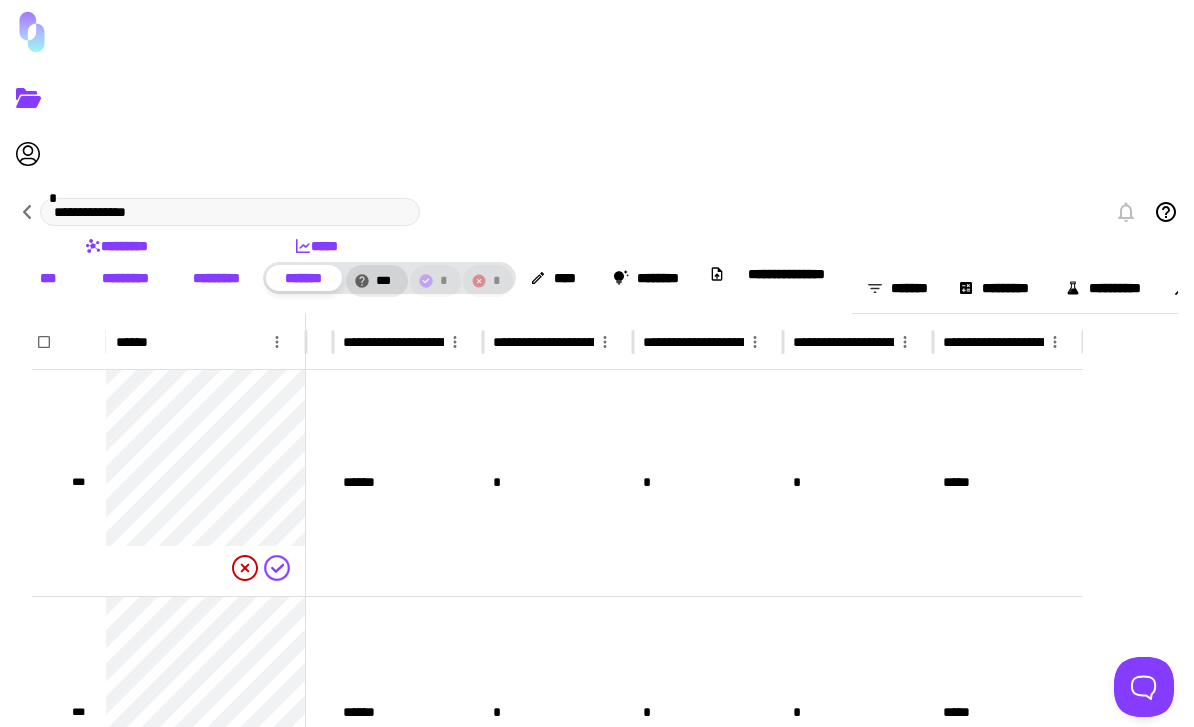 scroll, scrollTop: 4, scrollLeft: 1491, axis: both 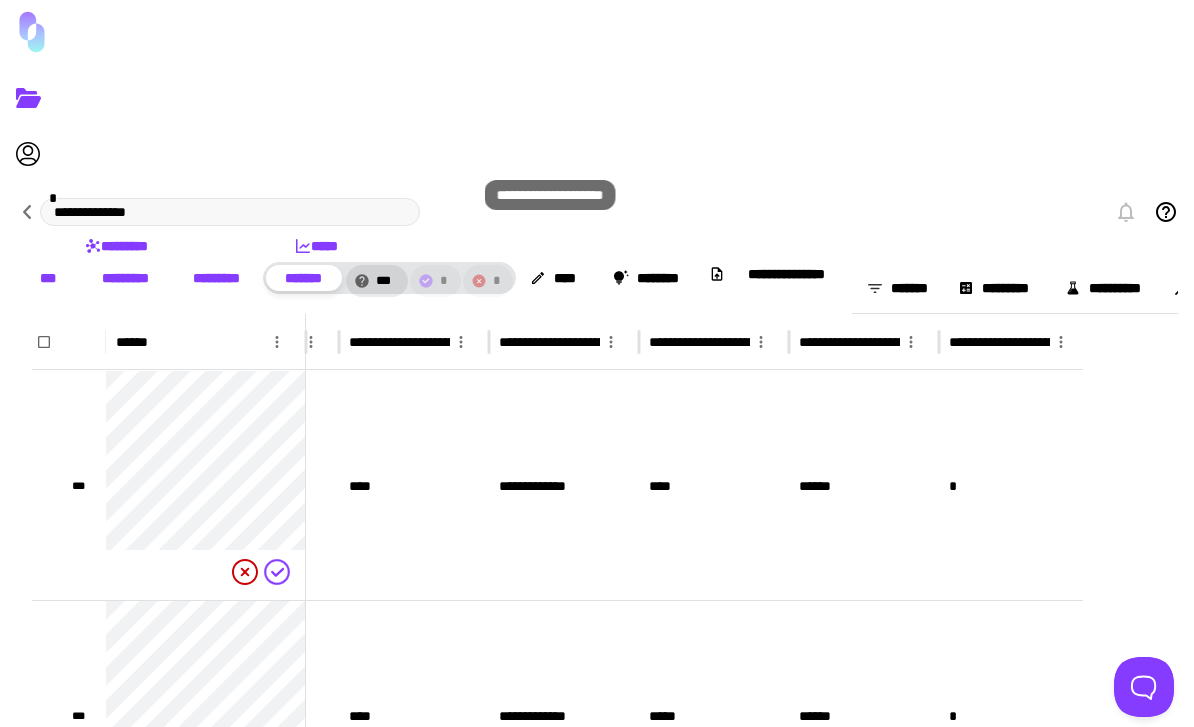 click on "•••••••" at bounding box center [1303, 288] 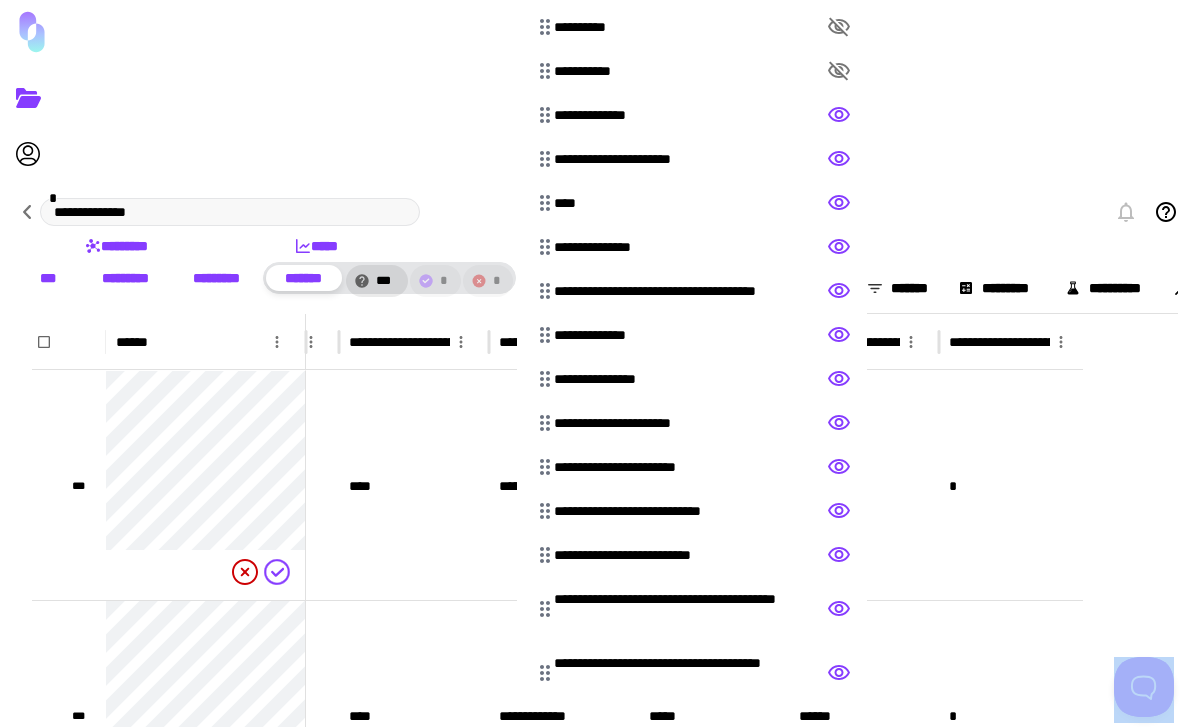 click at bounding box center (597, 363) 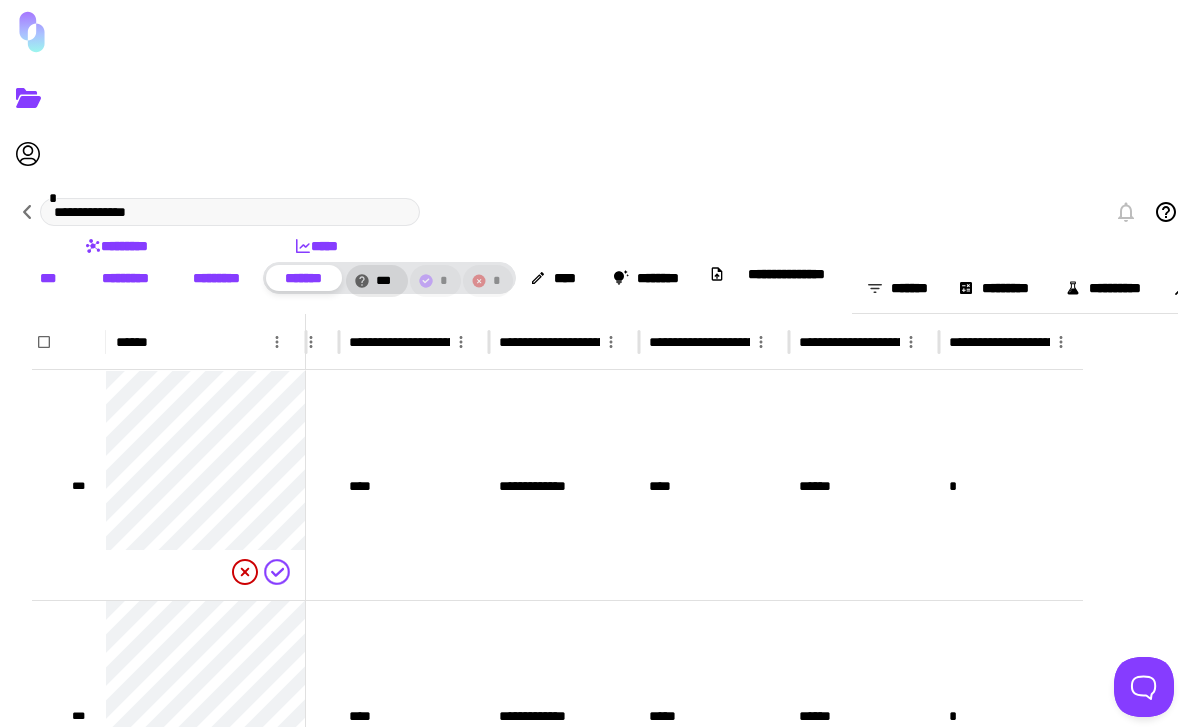 click on "•••••" at bounding box center (1396, 288) 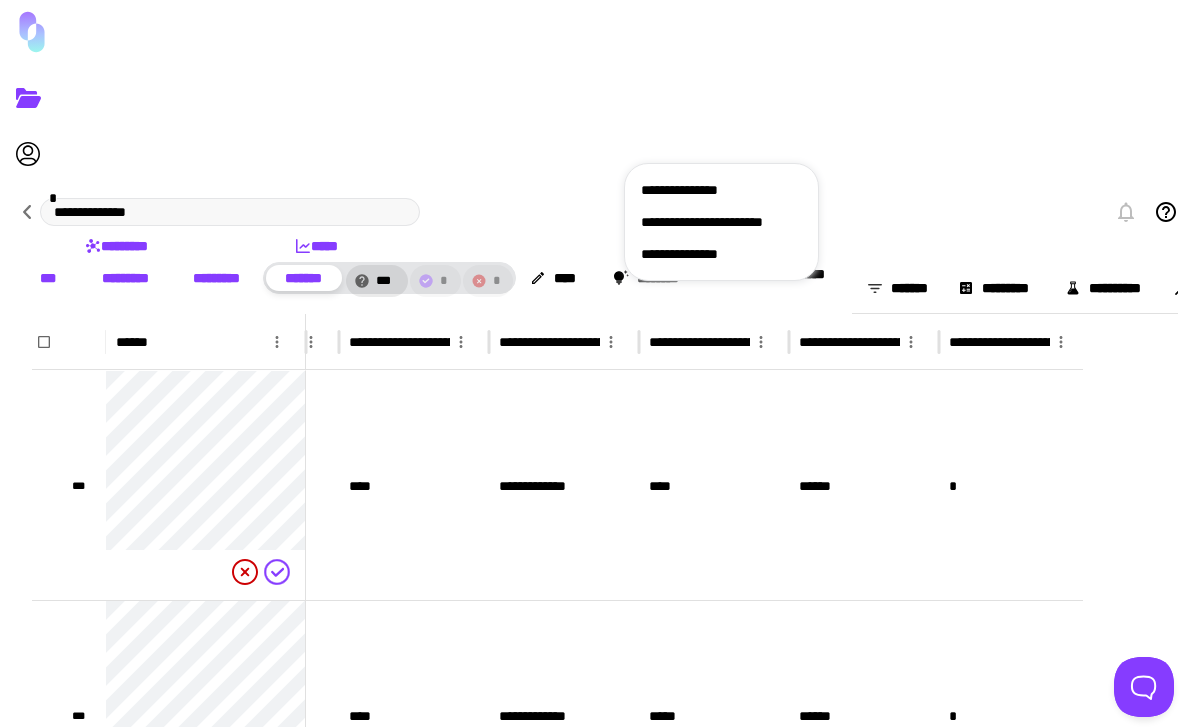 click on "••••••••••••••••••••••••" at bounding box center (721, 222) 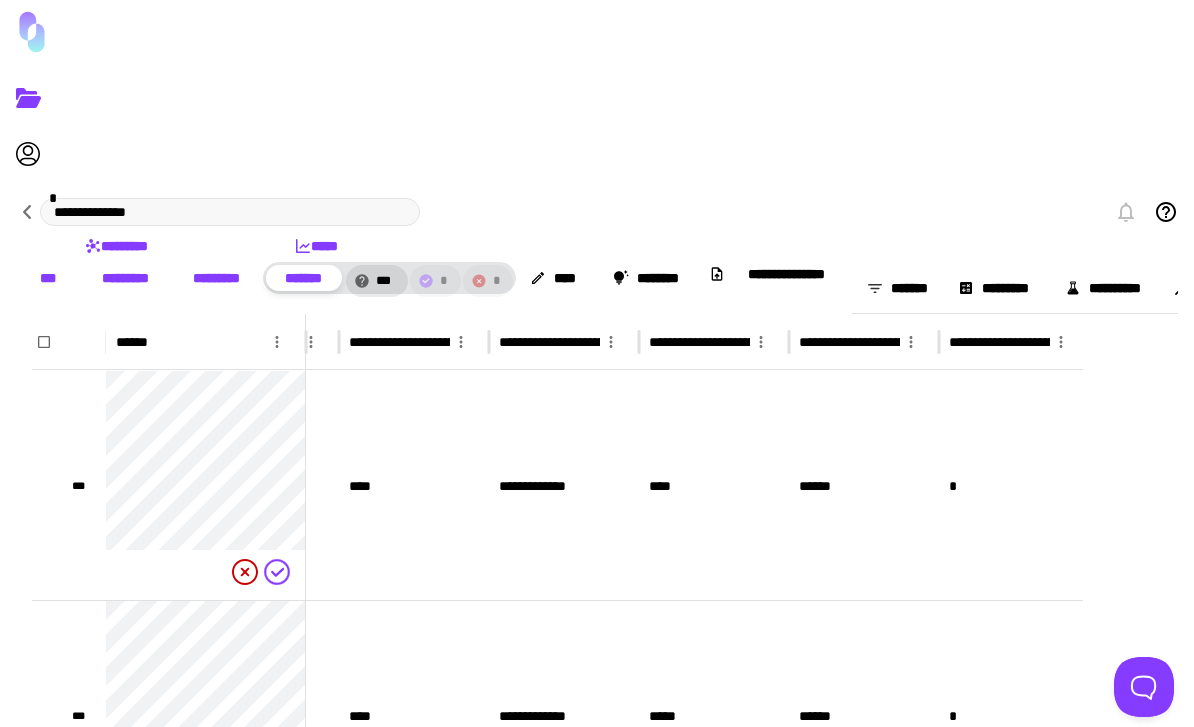 click on "•••••••••" at bounding box center [217, 278] 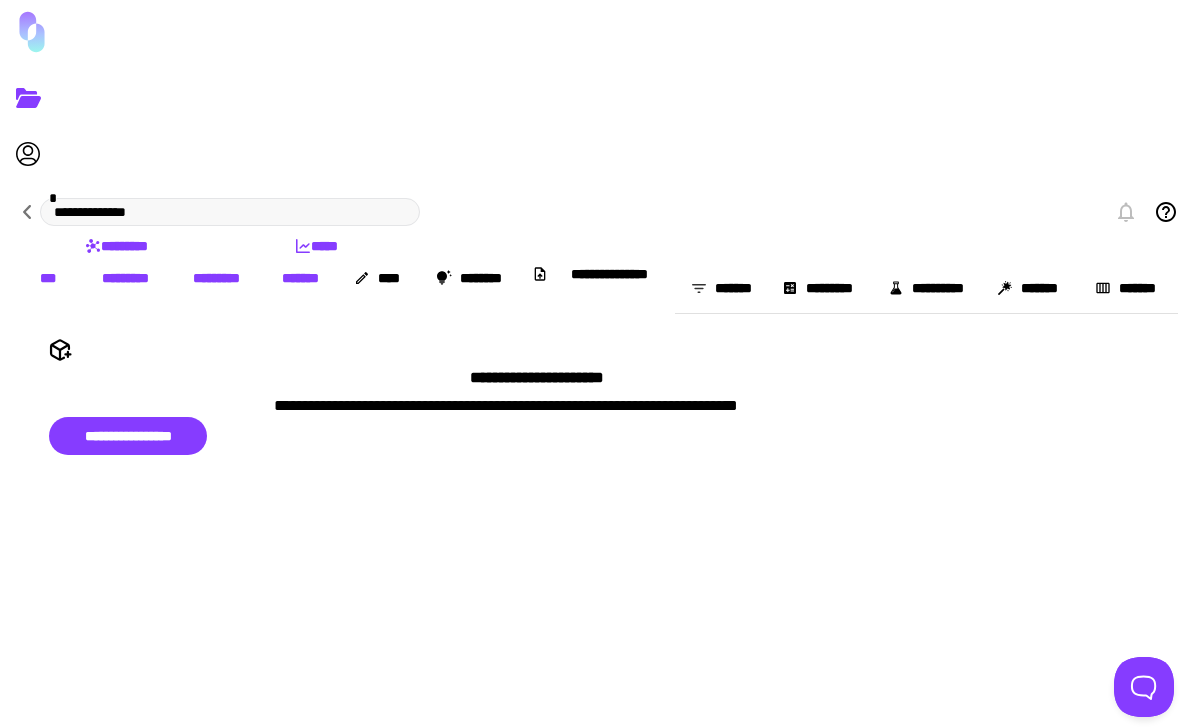 click on "•••••••••" at bounding box center [125, 278] 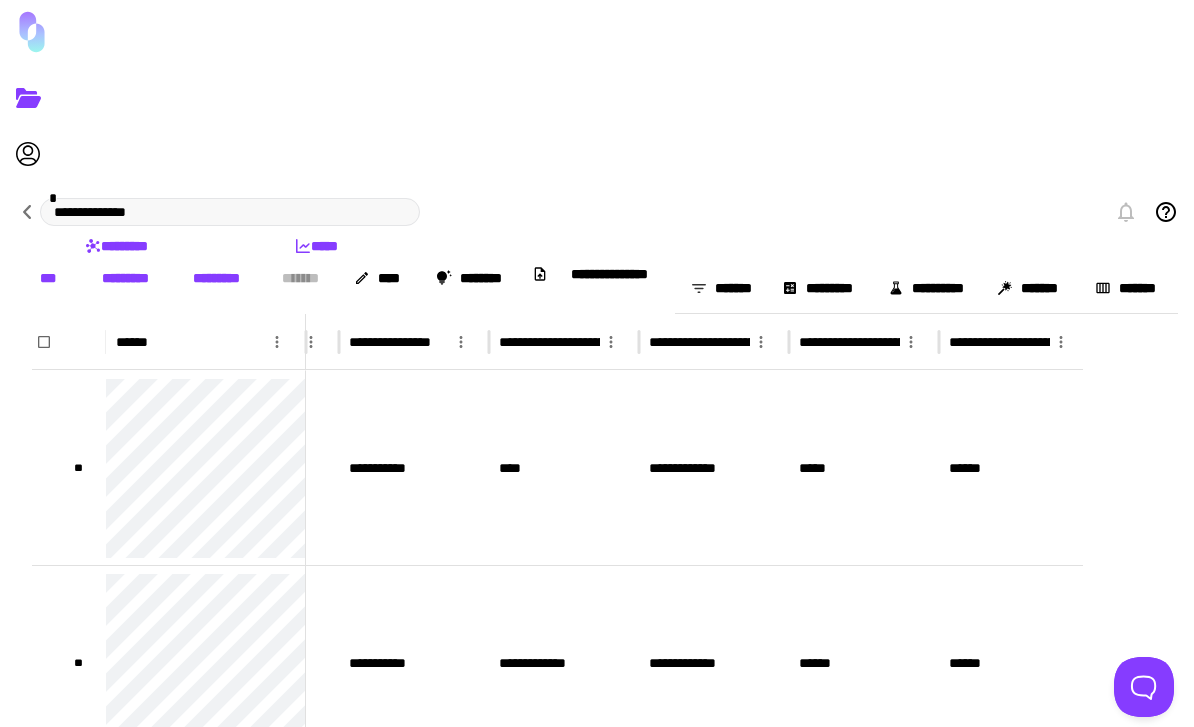 click on "•••••" at bounding box center (1220, 288) 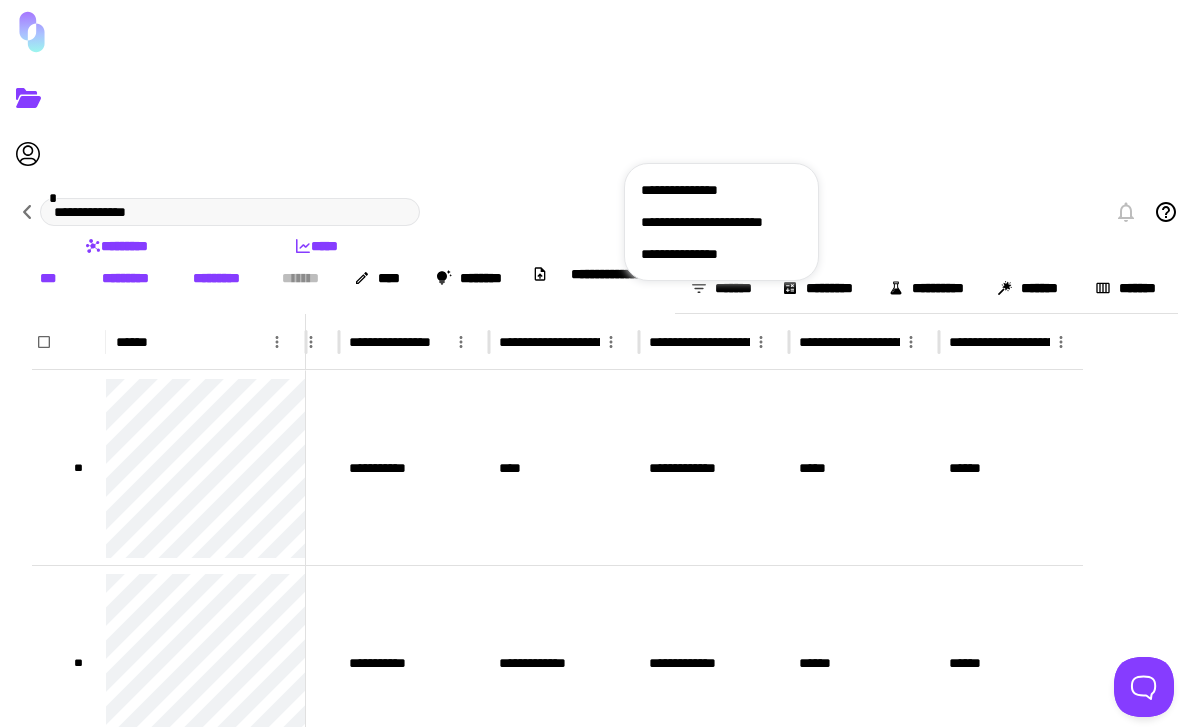 click on "•••••••••••••••" at bounding box center (721, 190) 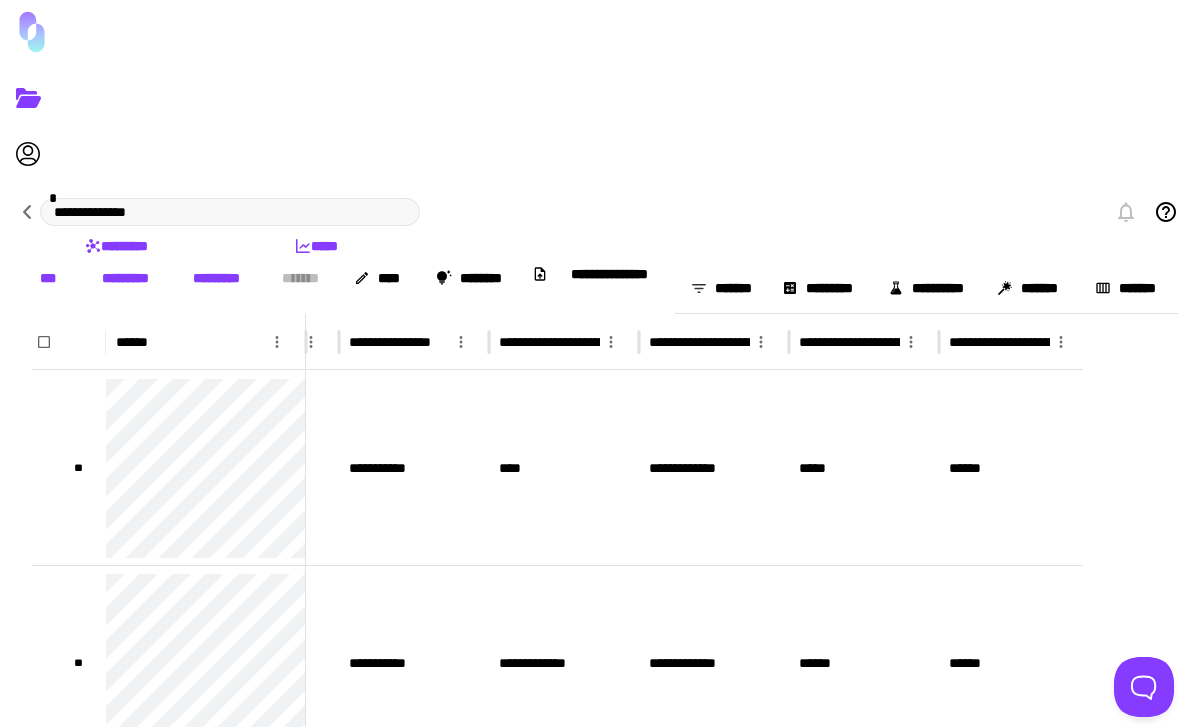 click at bounding box center [1201, 288] 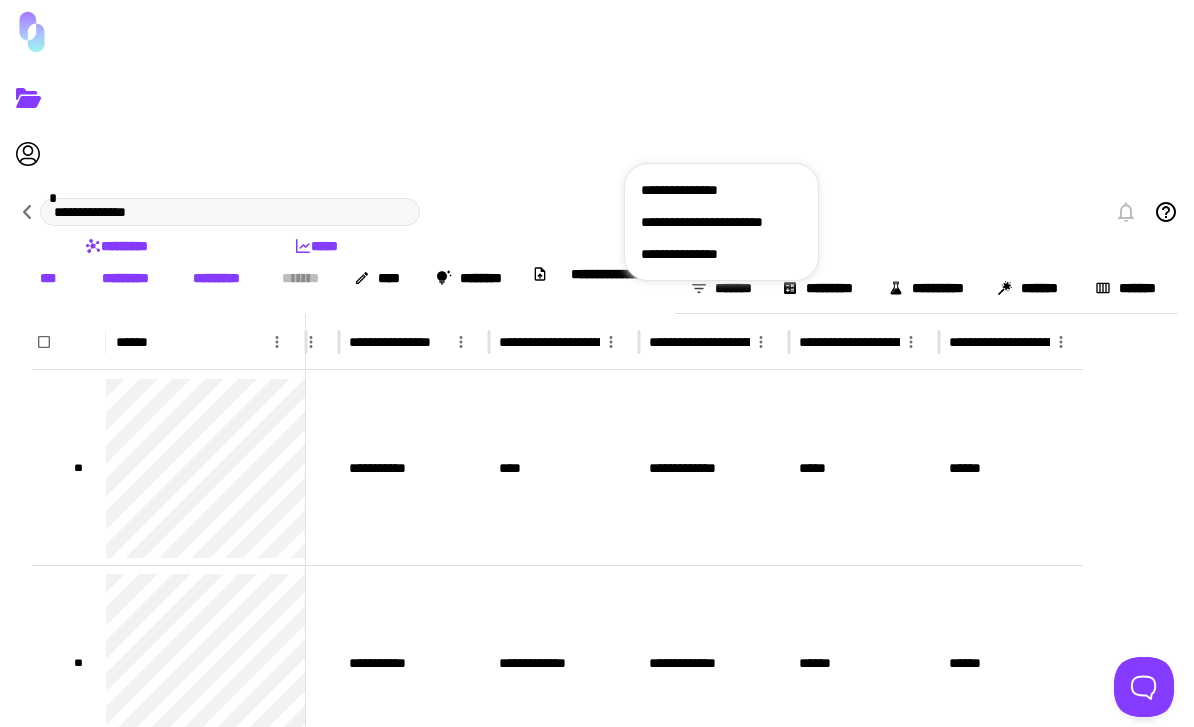 click on "••••••••••••••••••••••••" at bounding box center [721, 222] 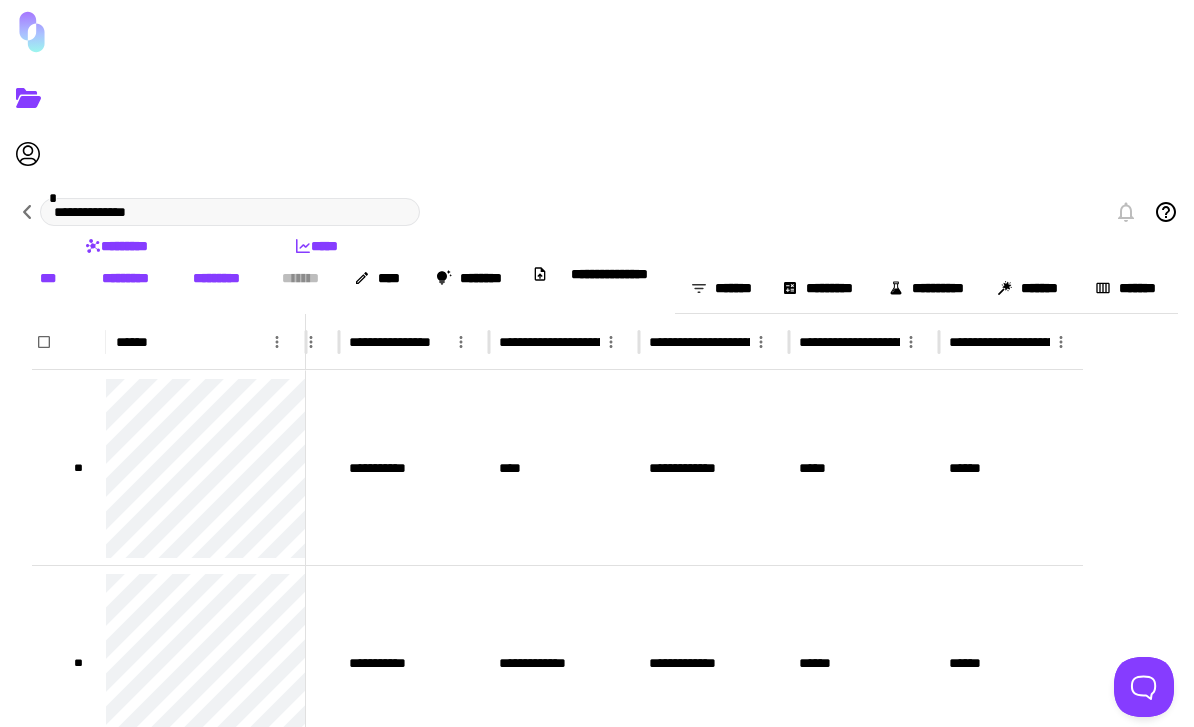 scroll, scrollTop: -3, scrollLeft: 1115, axis: both 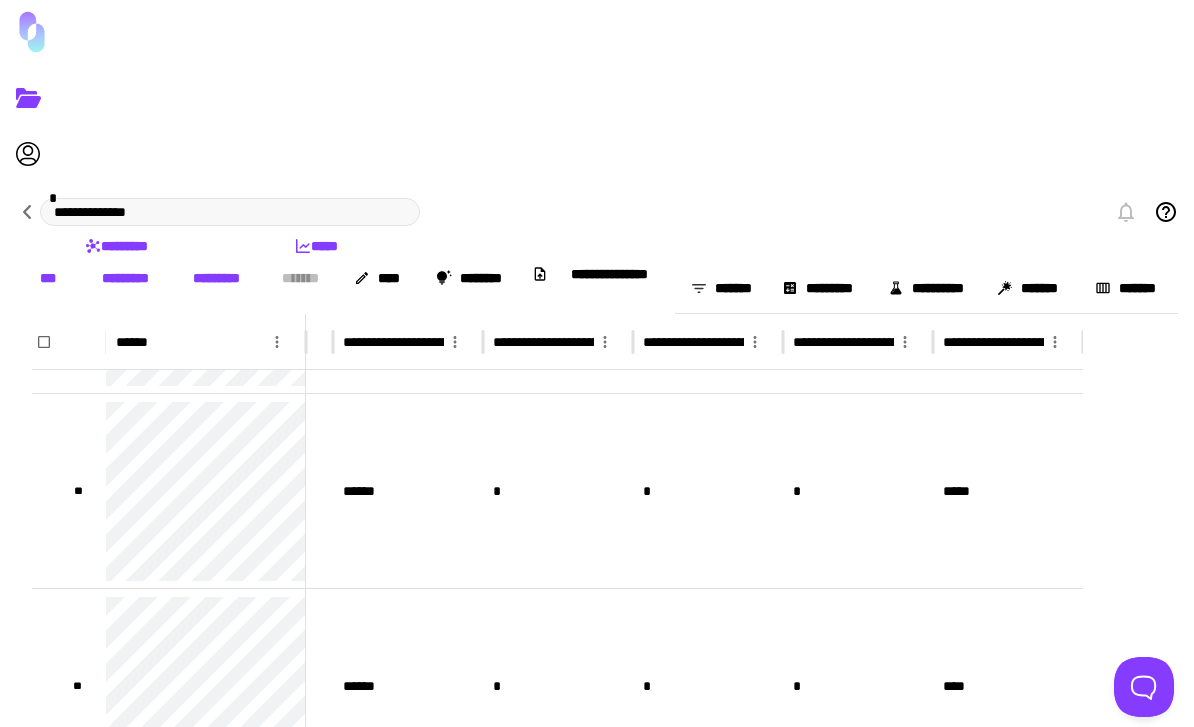 click on "•••••" at bounding box center (1008, 100) 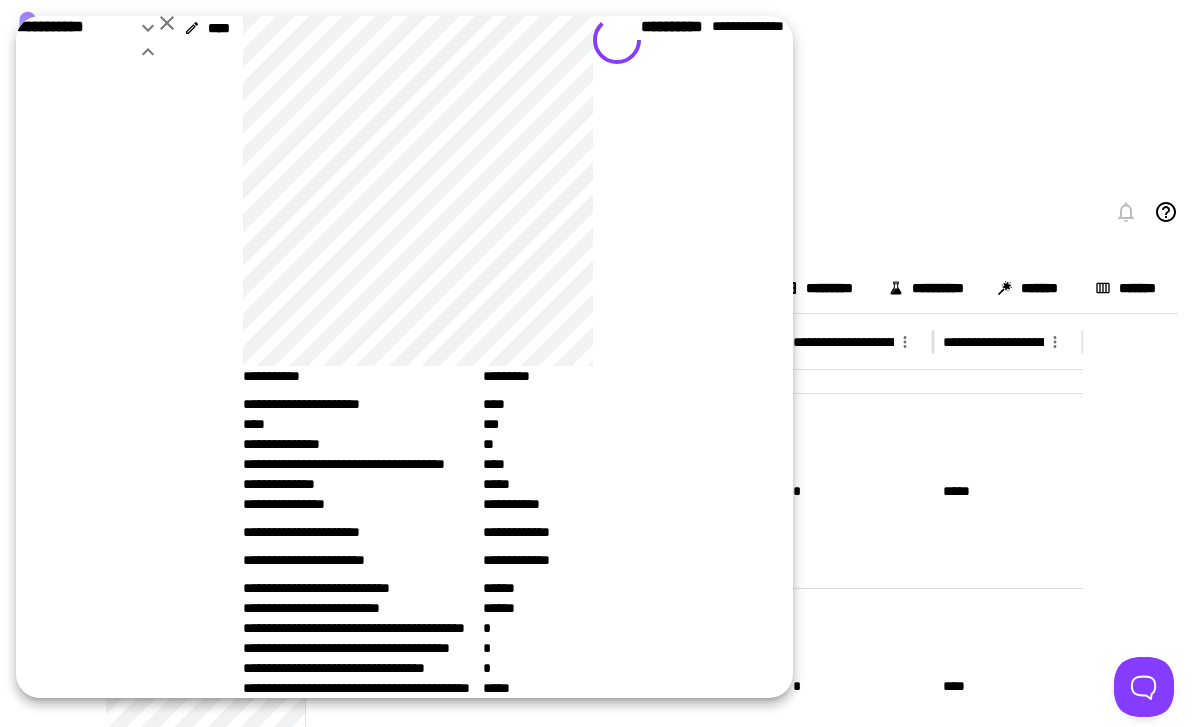 click on "•••••••••• ••••••••••••••" at bounding box center (692, 357) 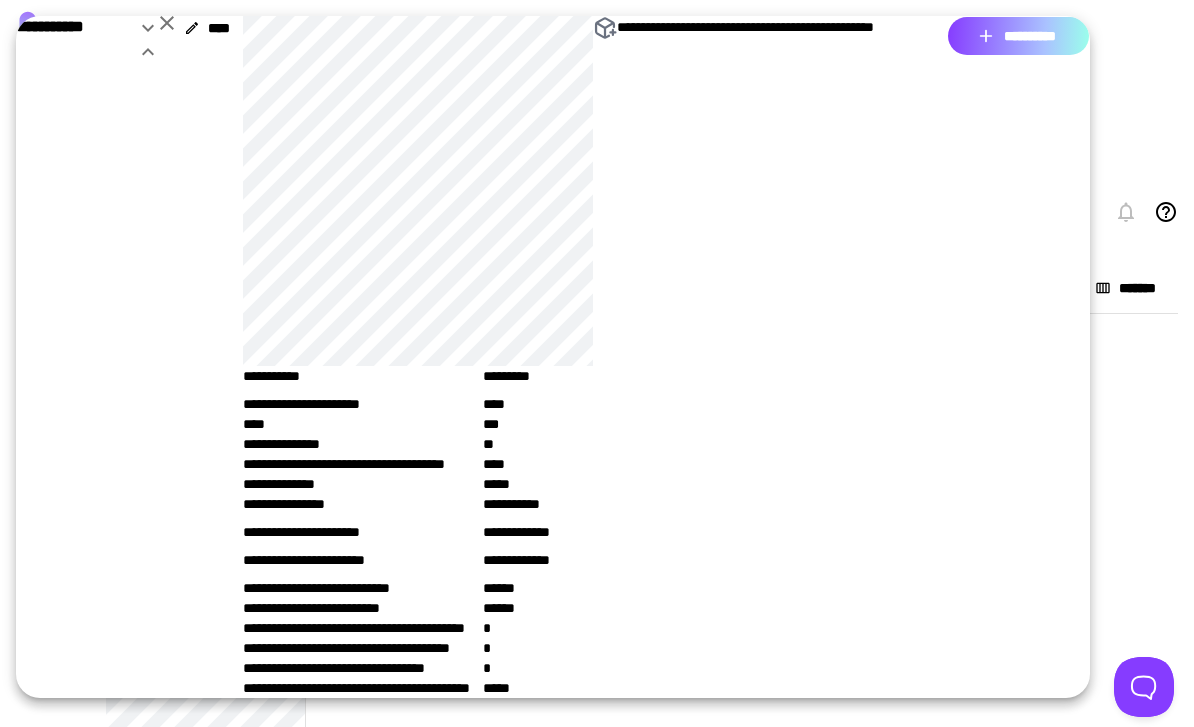 click at bounding box center [986, 36] 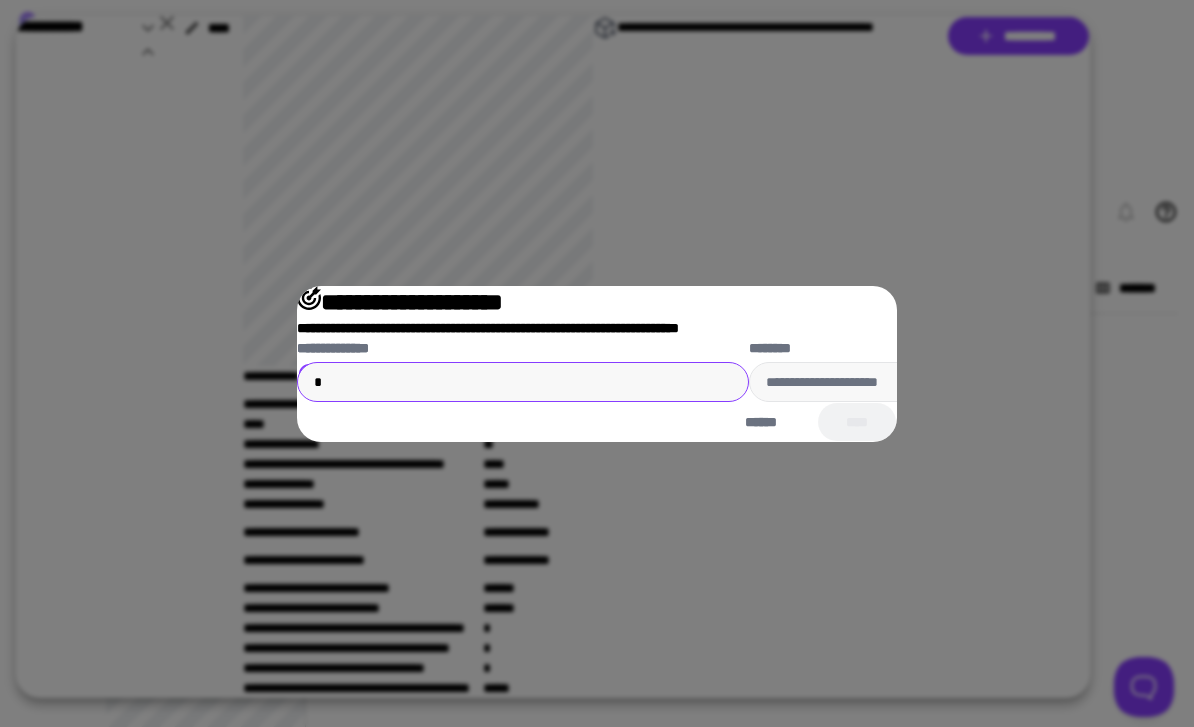 click on "•" at bounding box center (523, 382) 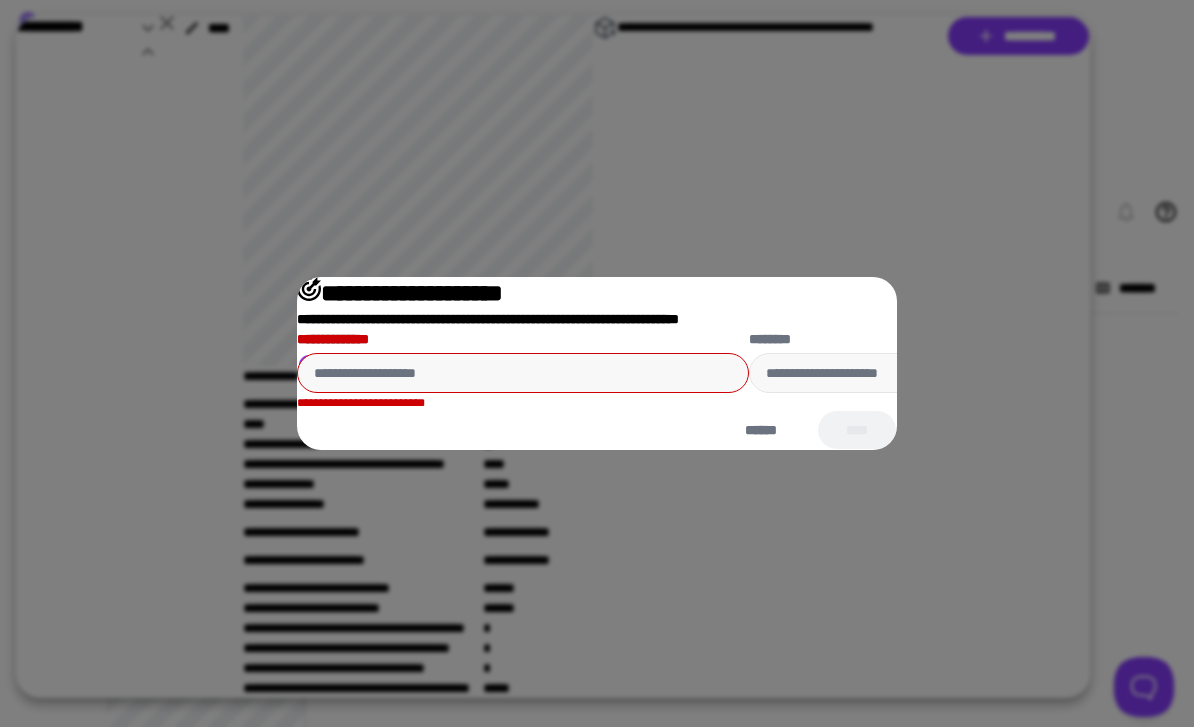 click on "••••••••••••••" at bounding box center (523, 373) 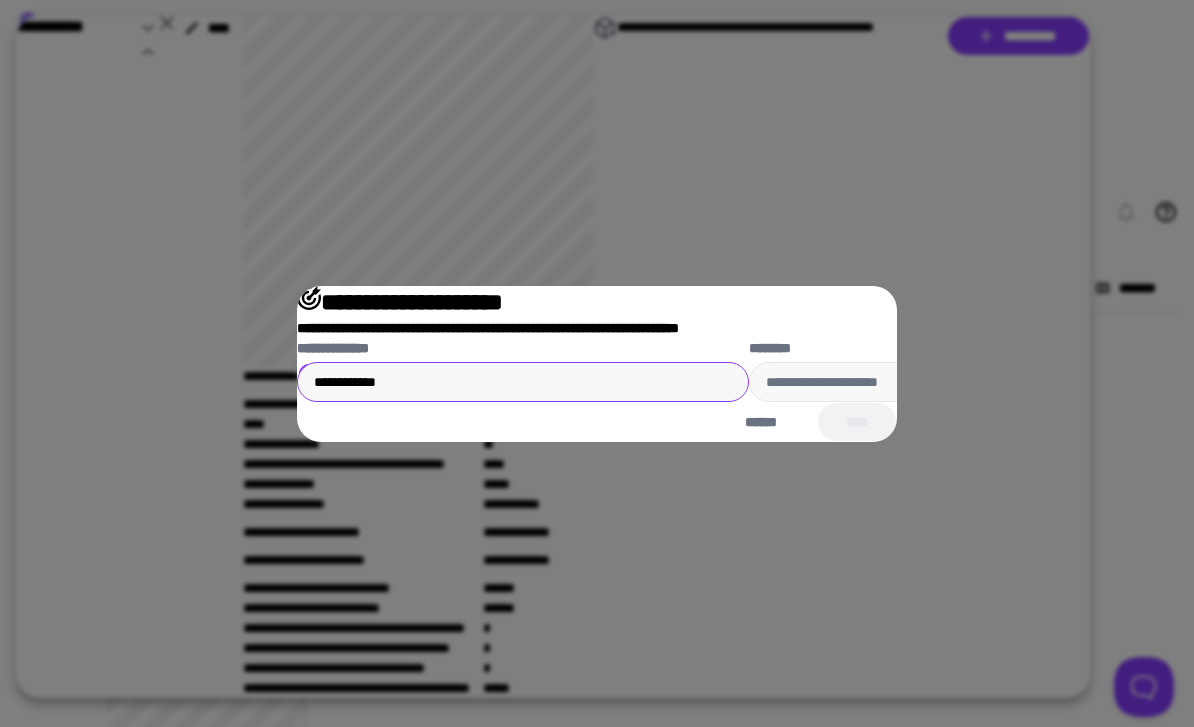 type on "••••••••••••" 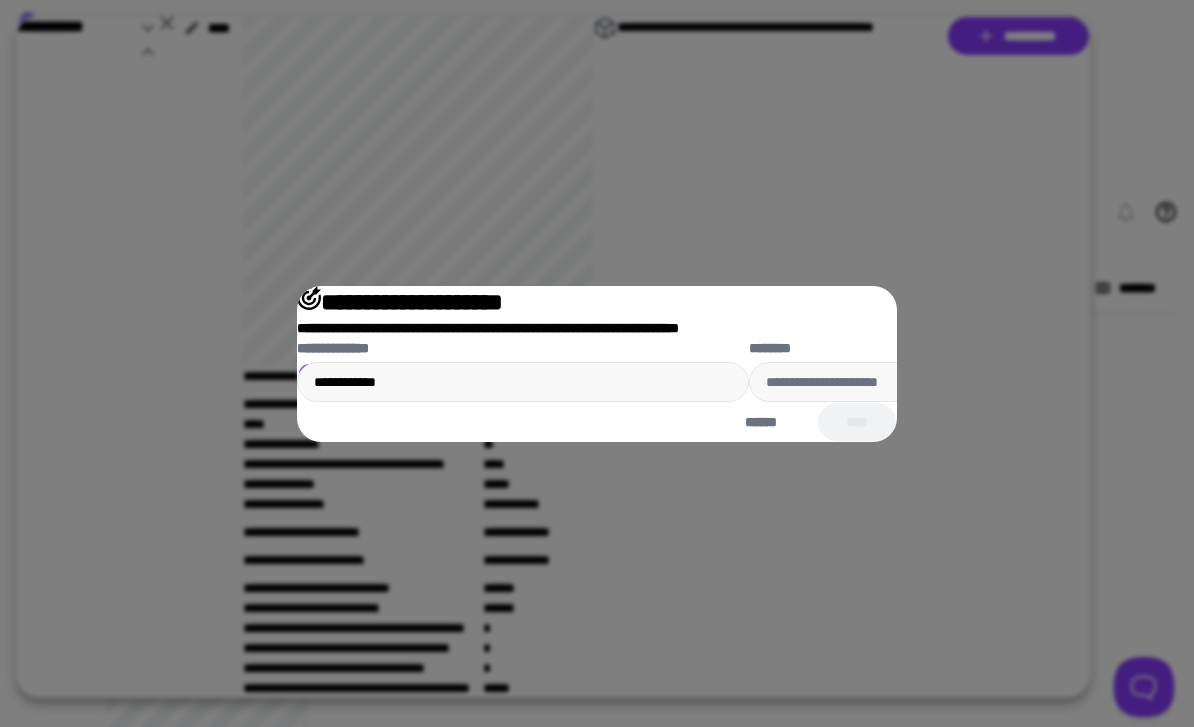 click on "•••••••••••••••••••• •••••••••••••••••••••••••••••••••••••••••••••••••••••••••••••••••••••••••••• •••••••••••••• ••••••• •••••••••••••• •••••••••••• •••••••• •••••• ••••" at bounding box center (597, 363) 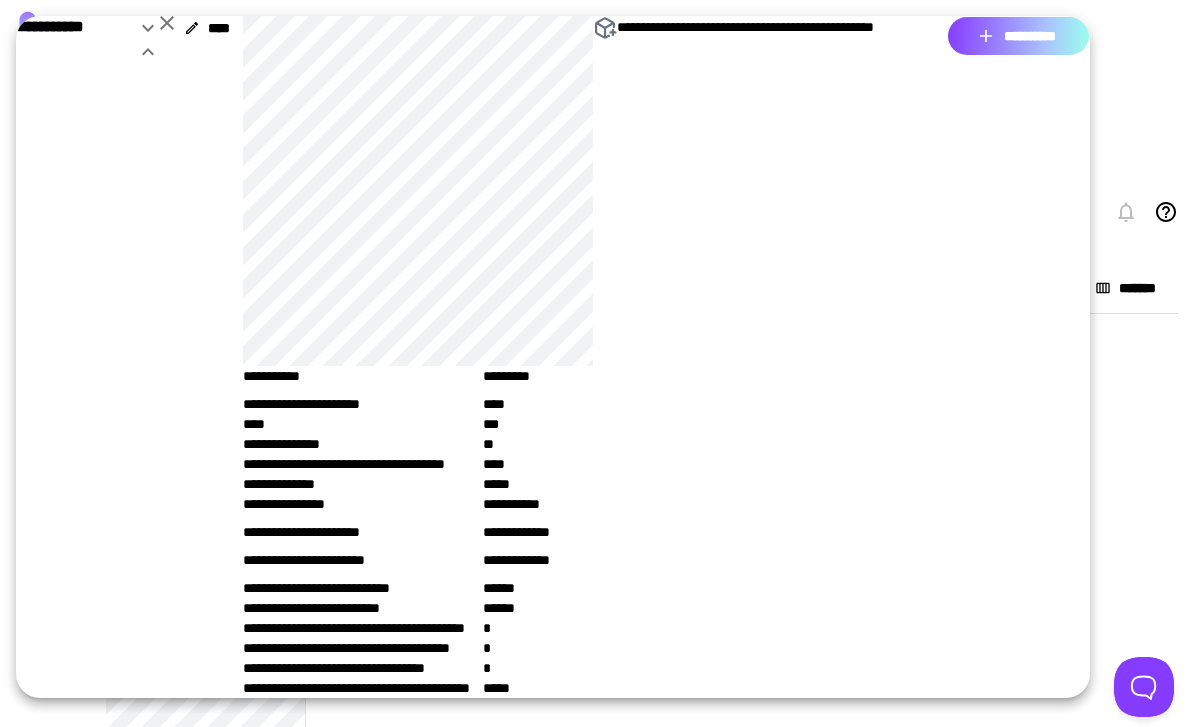 click on "••••••••••" at bounding box center (1018, 36) 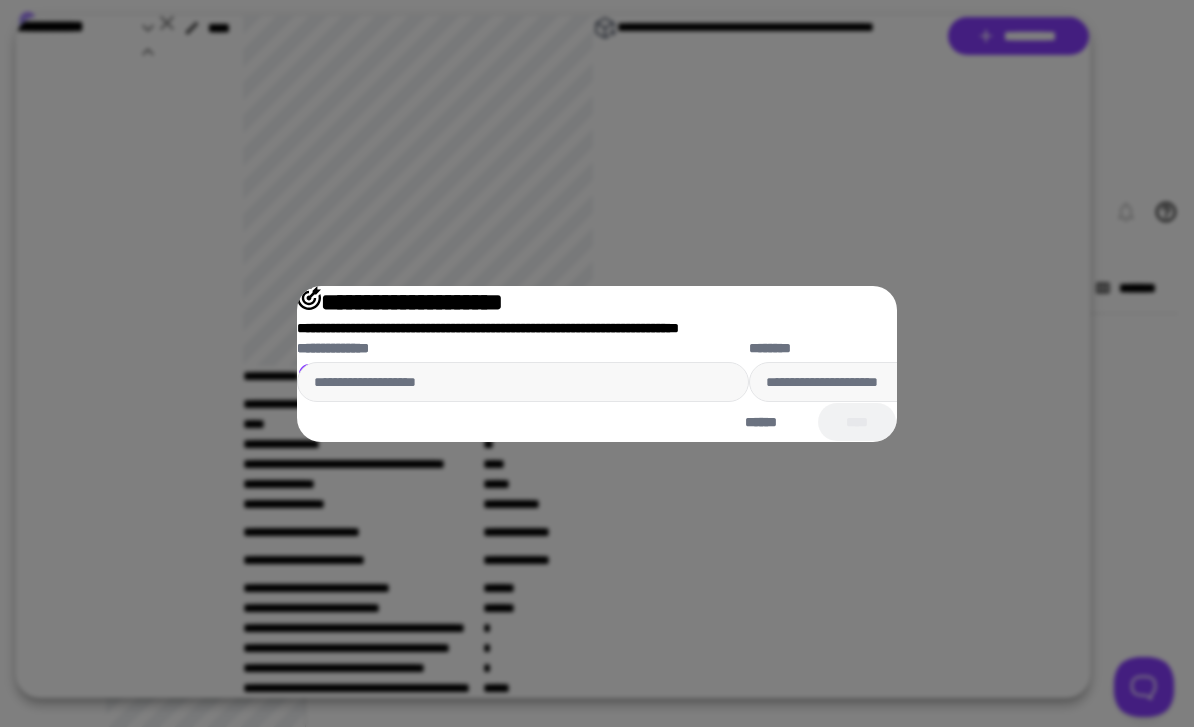 click on "••••••••••••••" at bounding box center [523, 382] 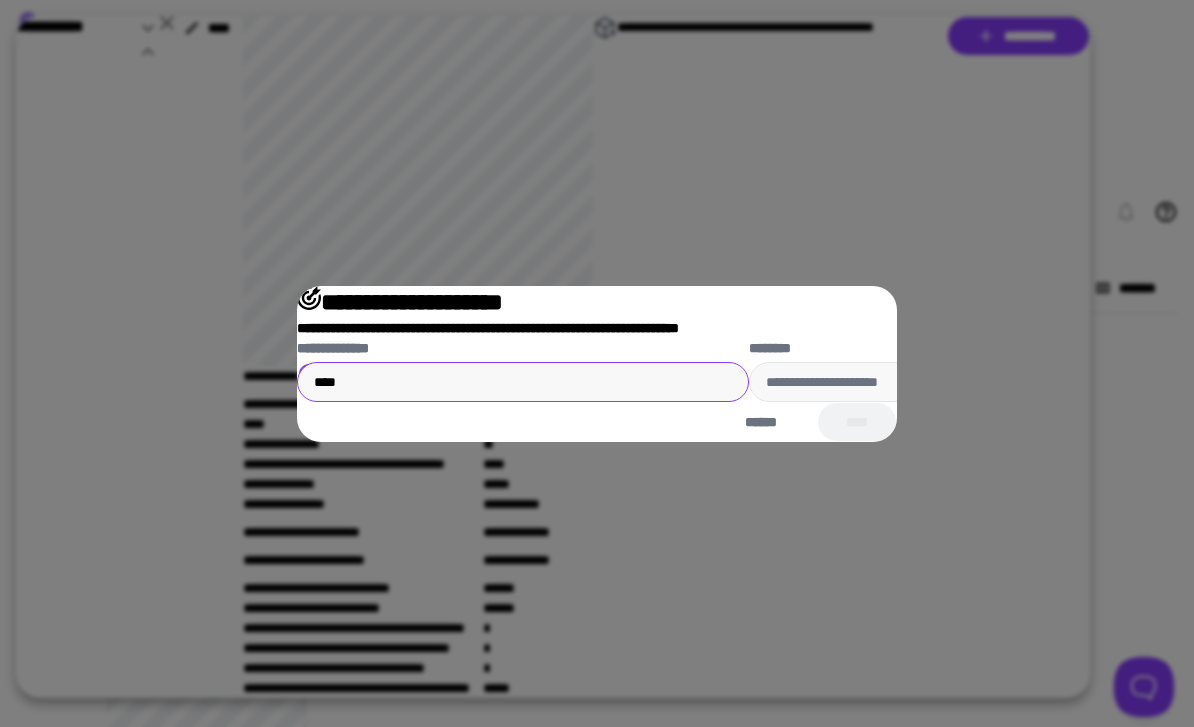 type on "••••" 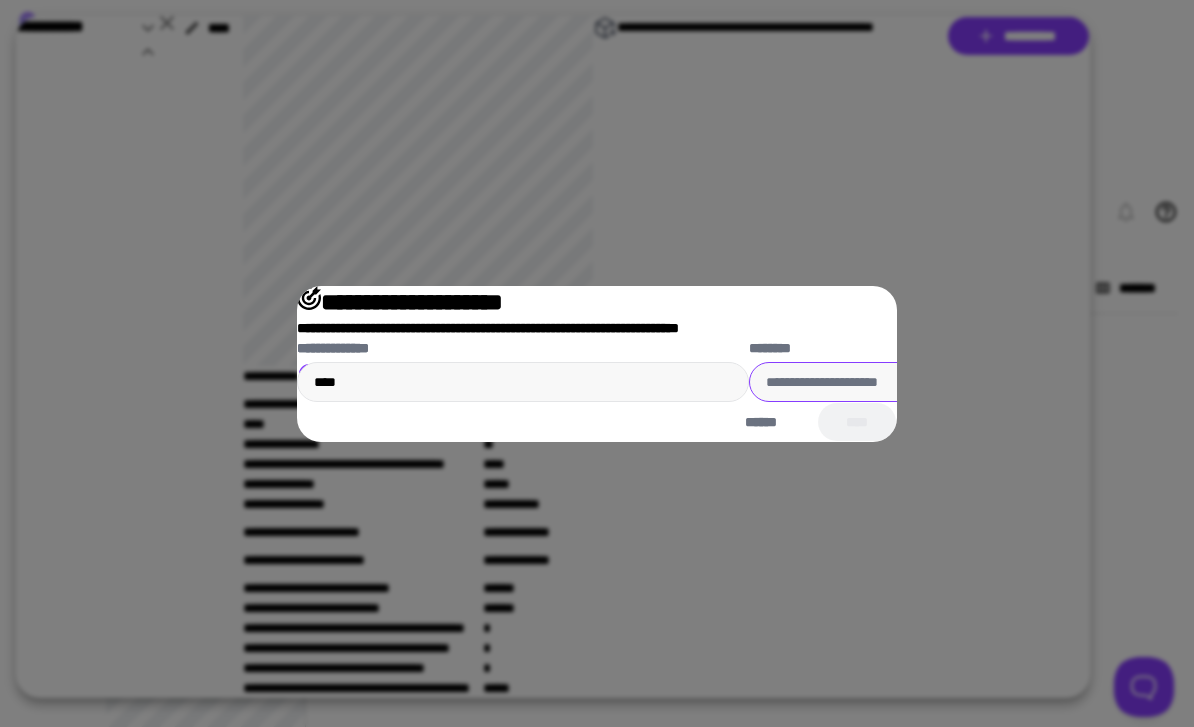 click on "••••••••" at bounding box center (975, 382) 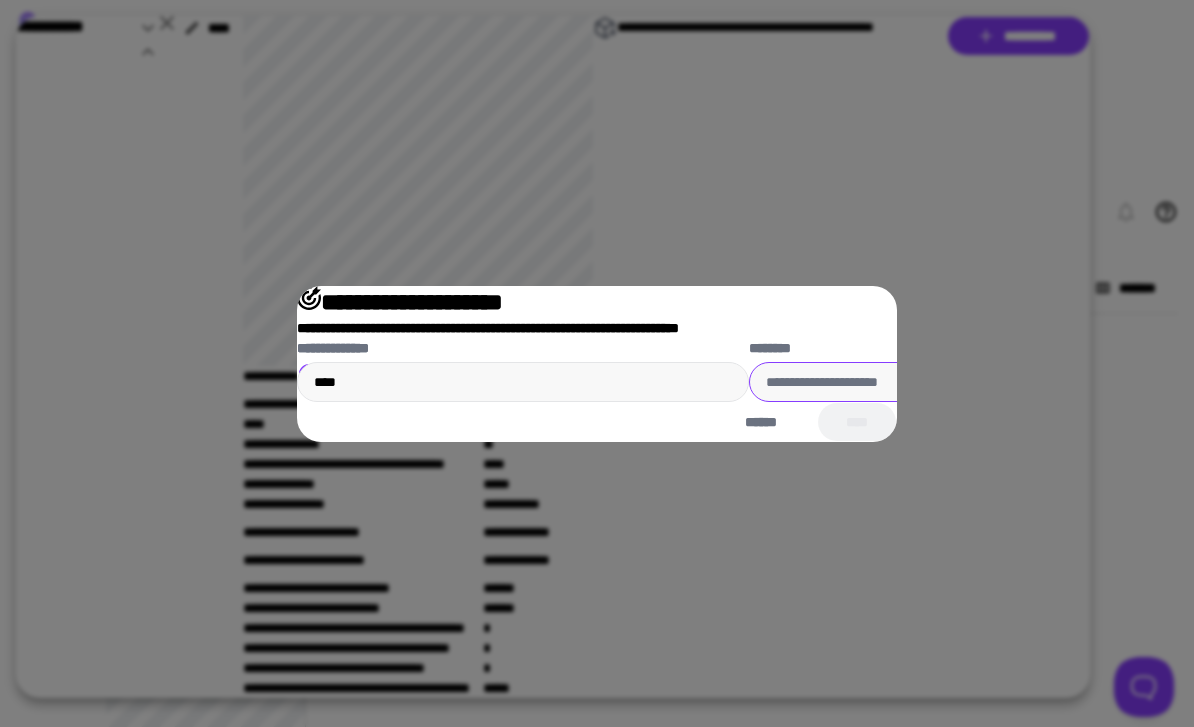 paste on "••••••••••••••••••••••••••••••••••••••••••••••••••••••••••••••••••••••••••••••••••••••••••••••••••••••••••••••••••••••••••••••••••••••••••••••••••••••••••••••••••••••••••" 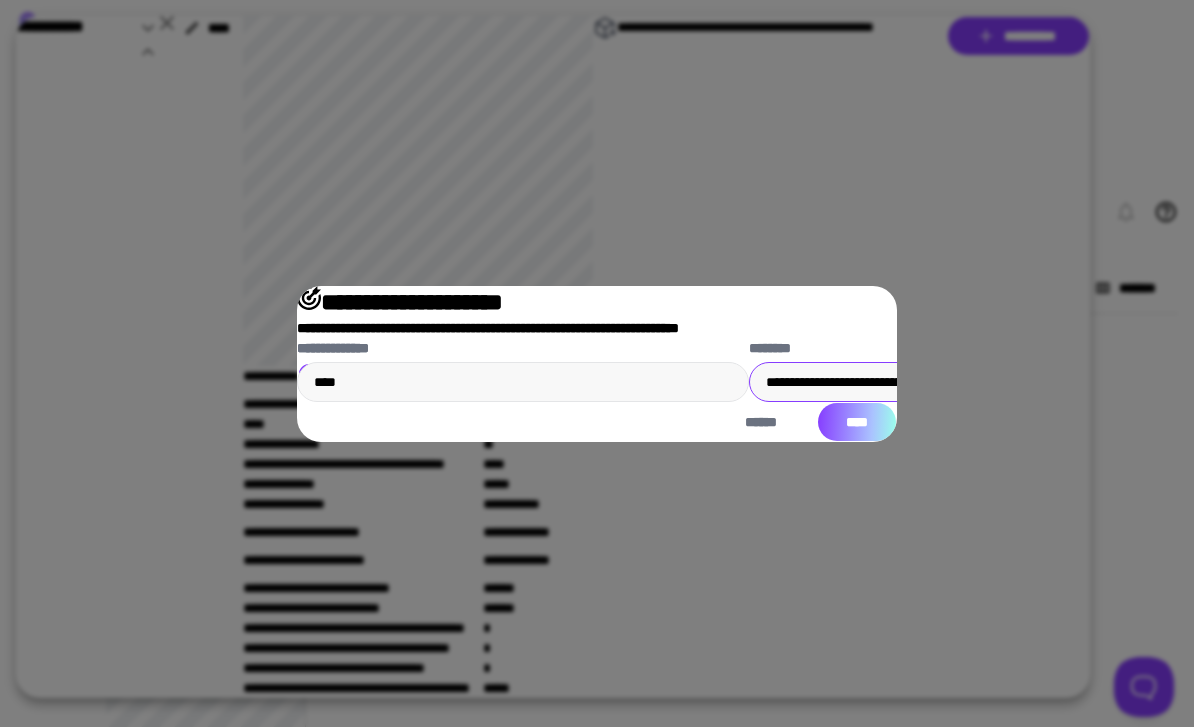 click on "••••" at bounding box center [857, 422] 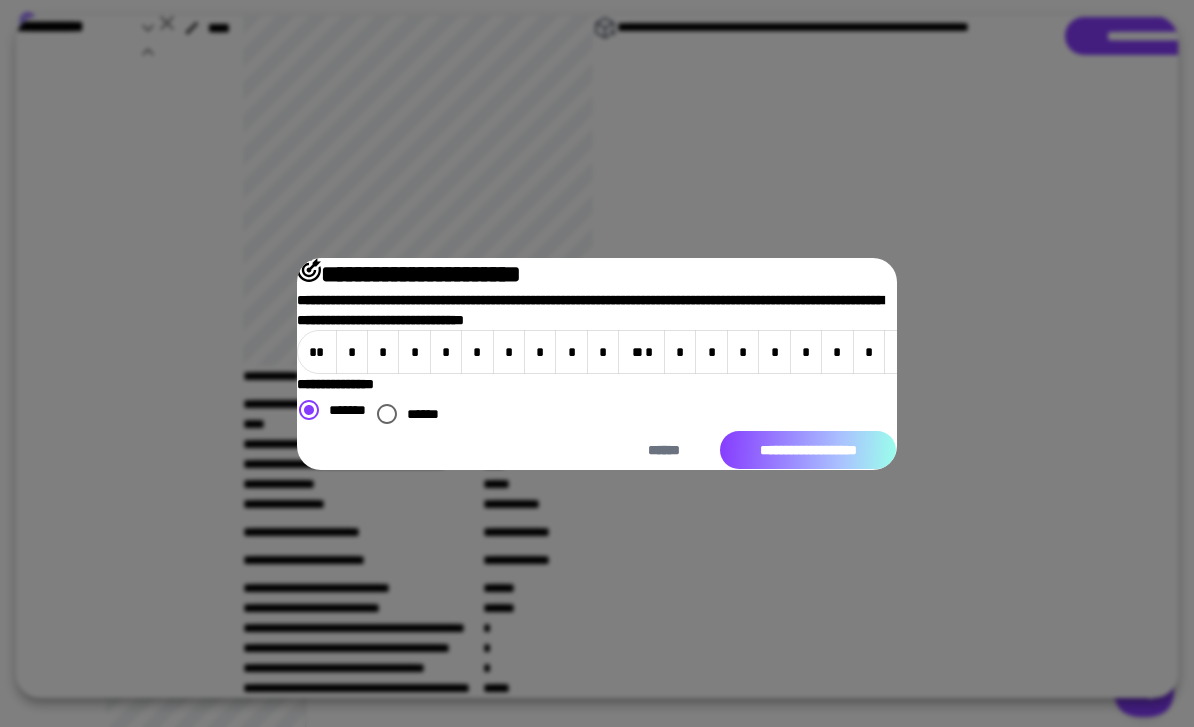 click on "•••••••••••••••••••" at bounding box center [808, 450] 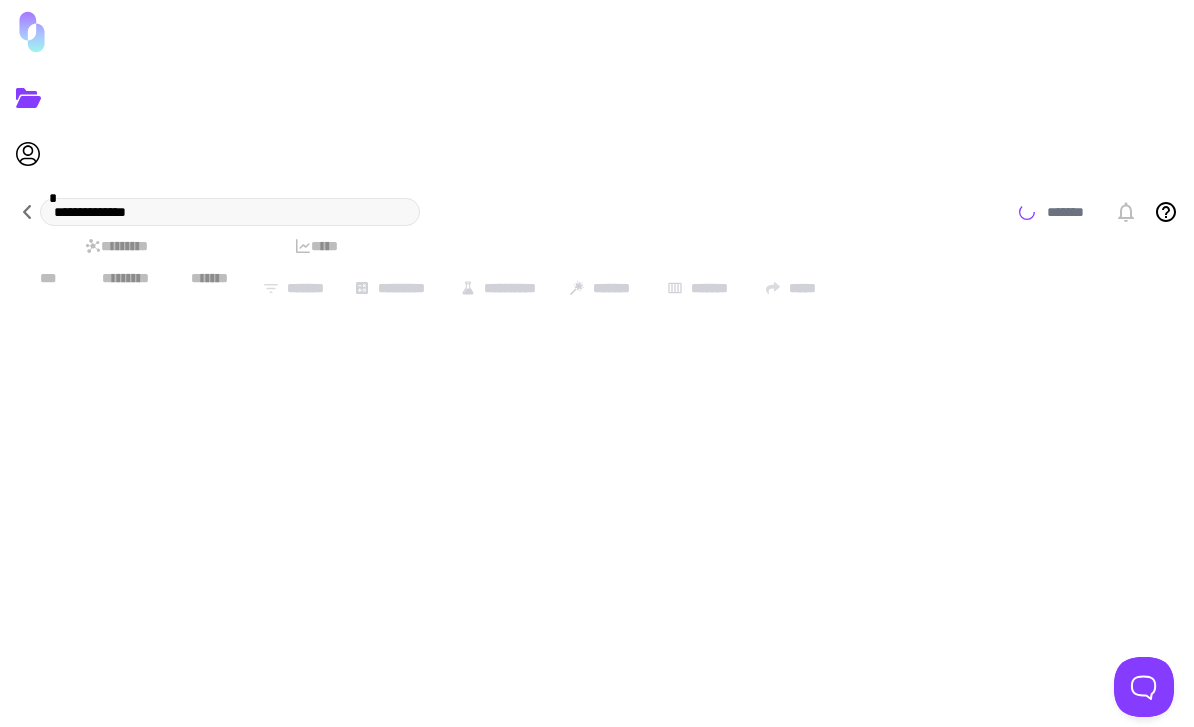 scroll, scrollTop: 0, scrollLeft: 0, axis: both 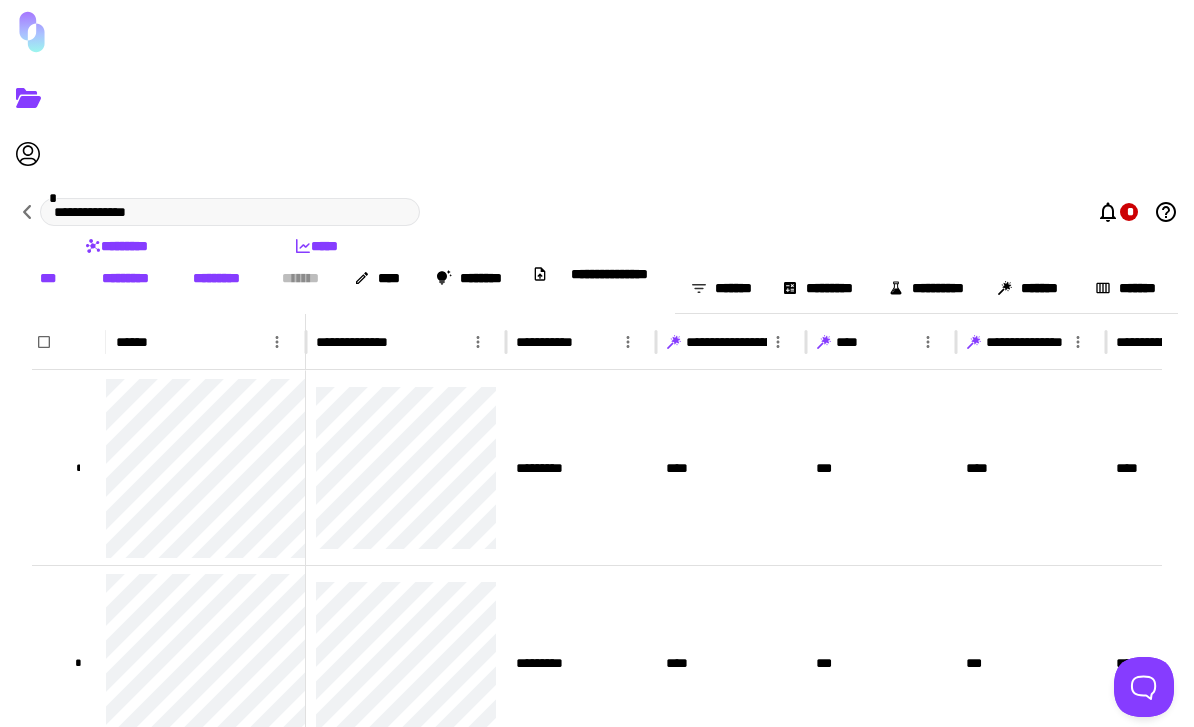 click on "*********" at bounding box center (217, 278) 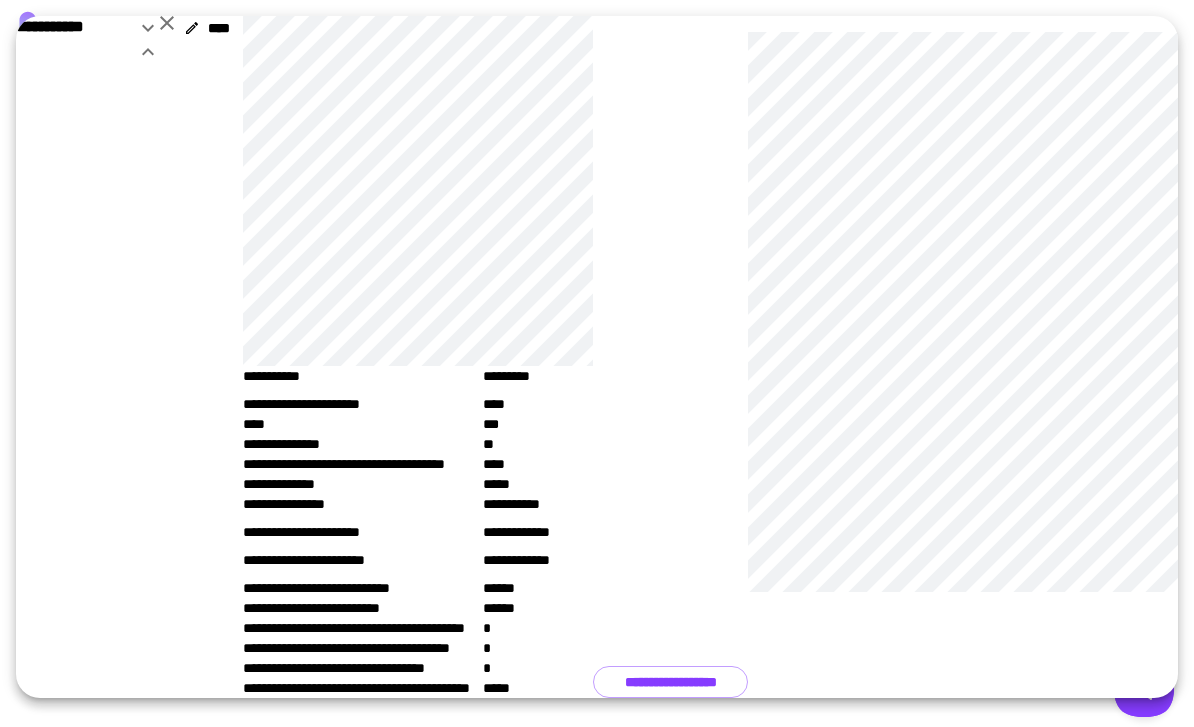 click at bounding box center [418, 191] 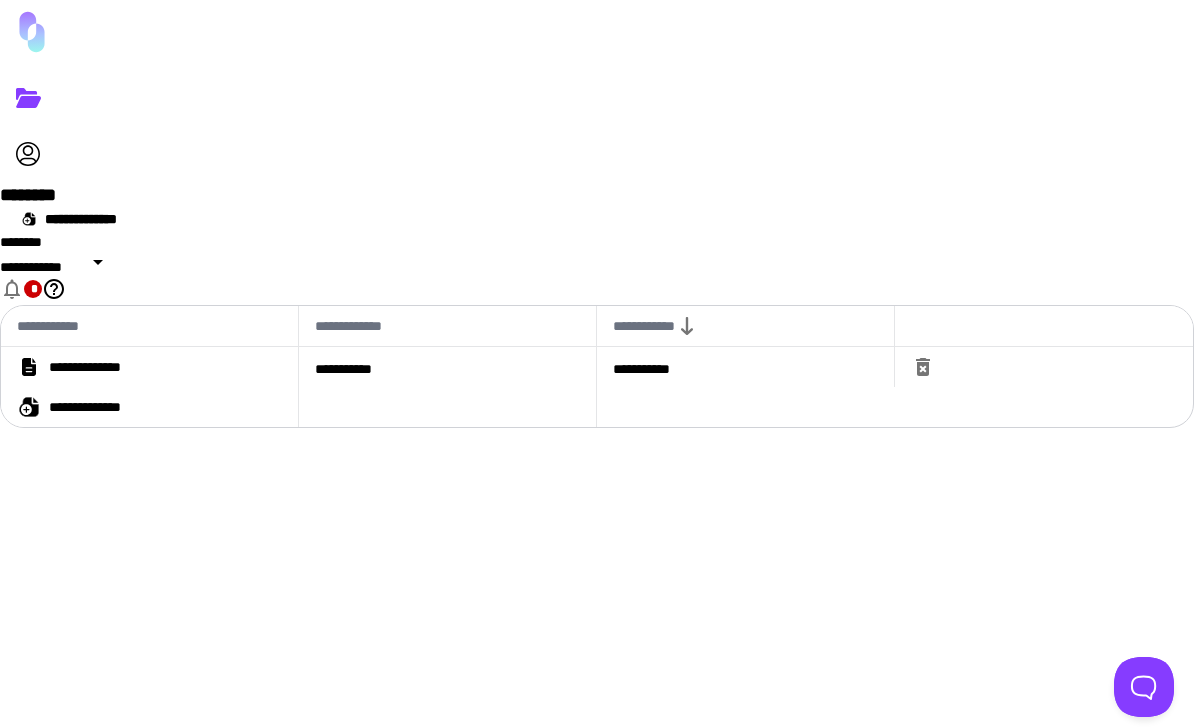 click on "**********" at bounding box center (102, 367) 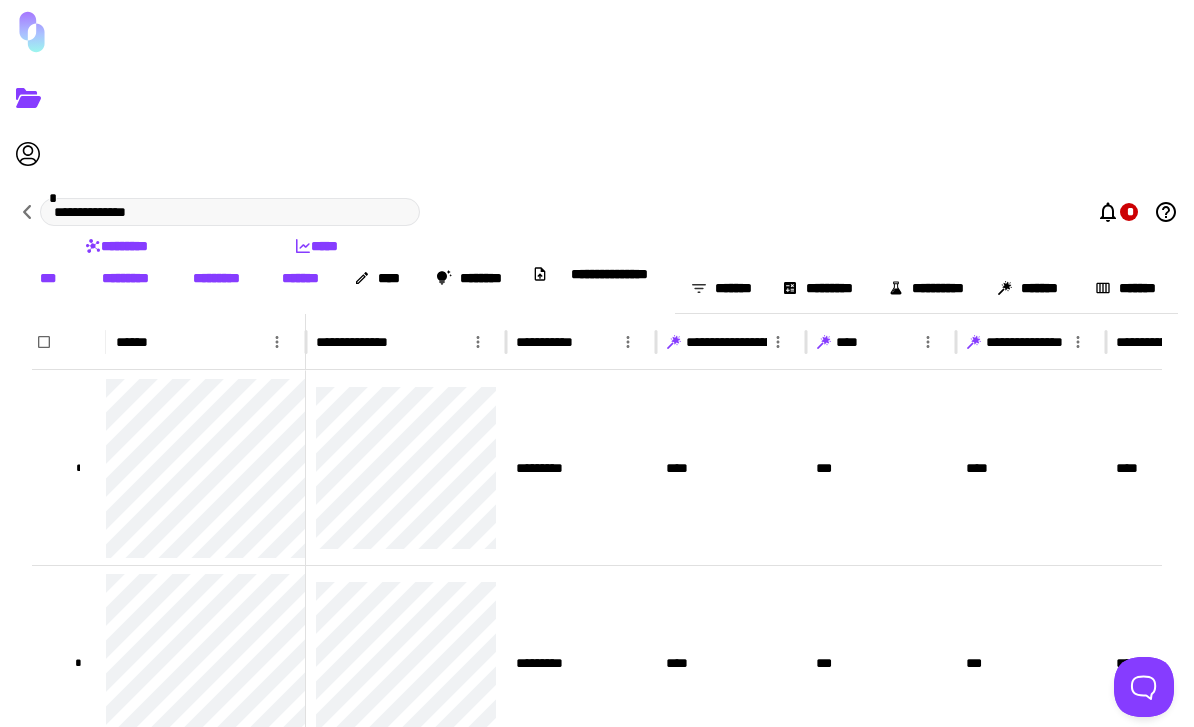 click on "•••••••" at bounding box center [1030, 288] 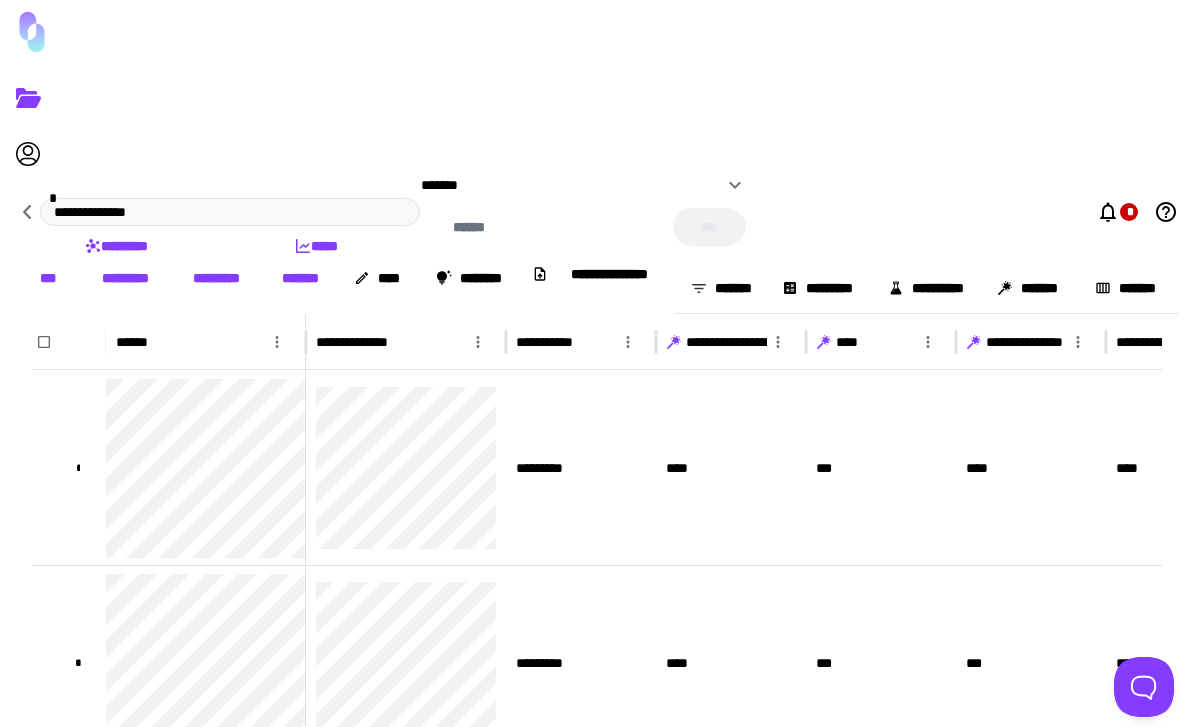 click at bounding box center [735, 185] 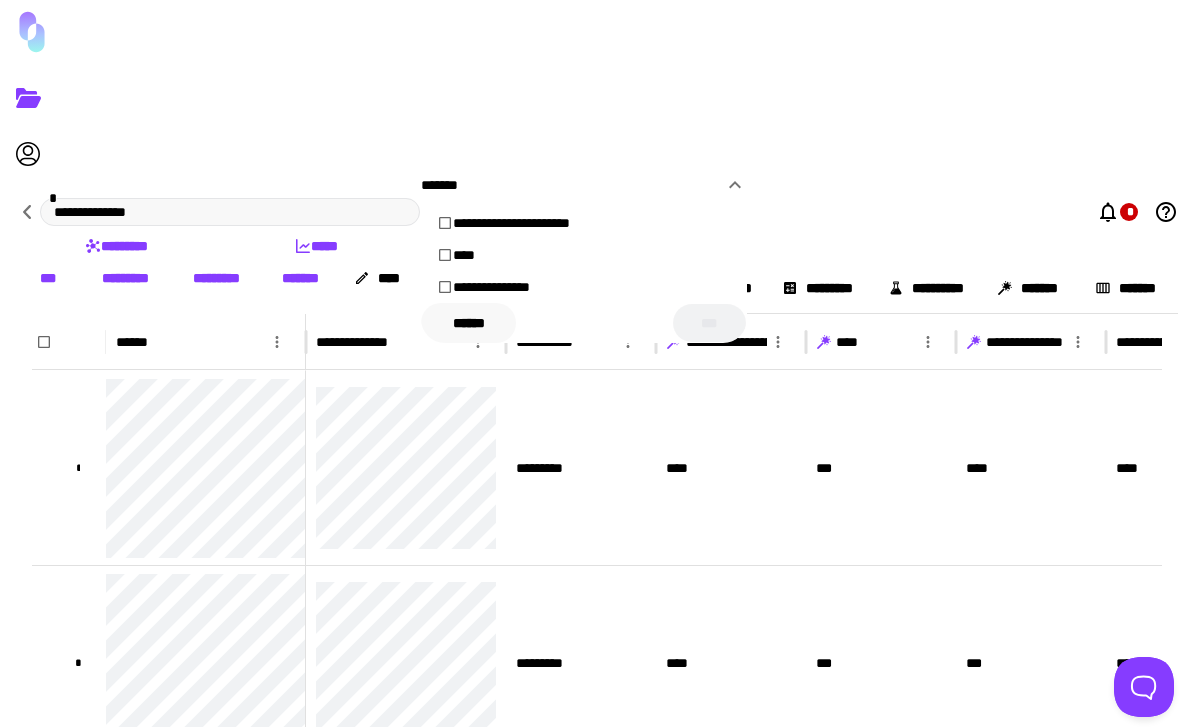 click on "••••••" at bounding box center [468, 323] 